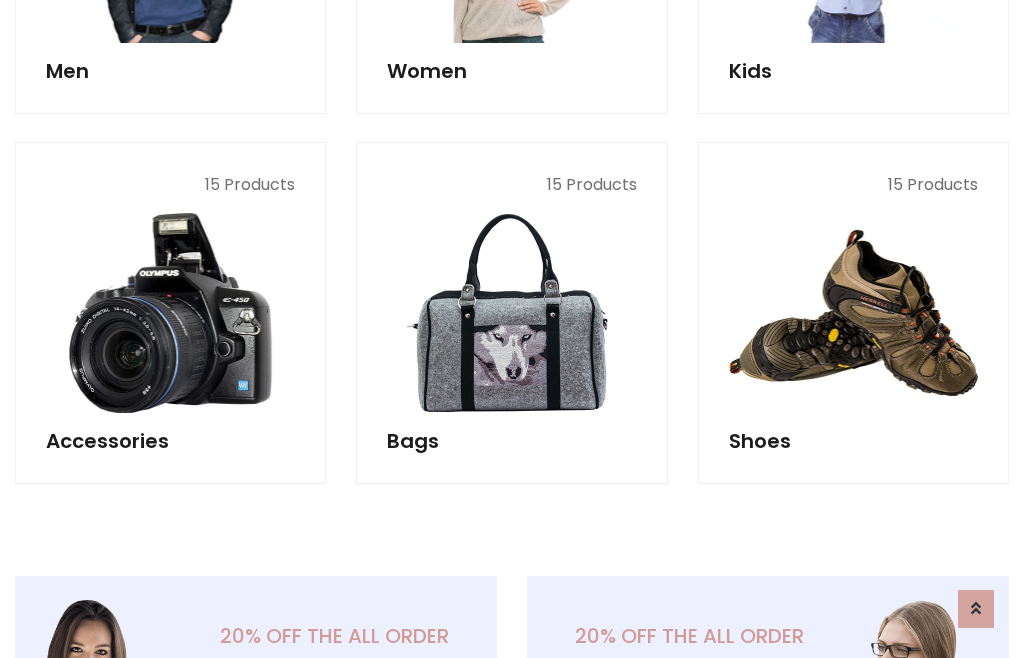scroll, scrollTop: 853, scrollLeft: 0, axis: vertical 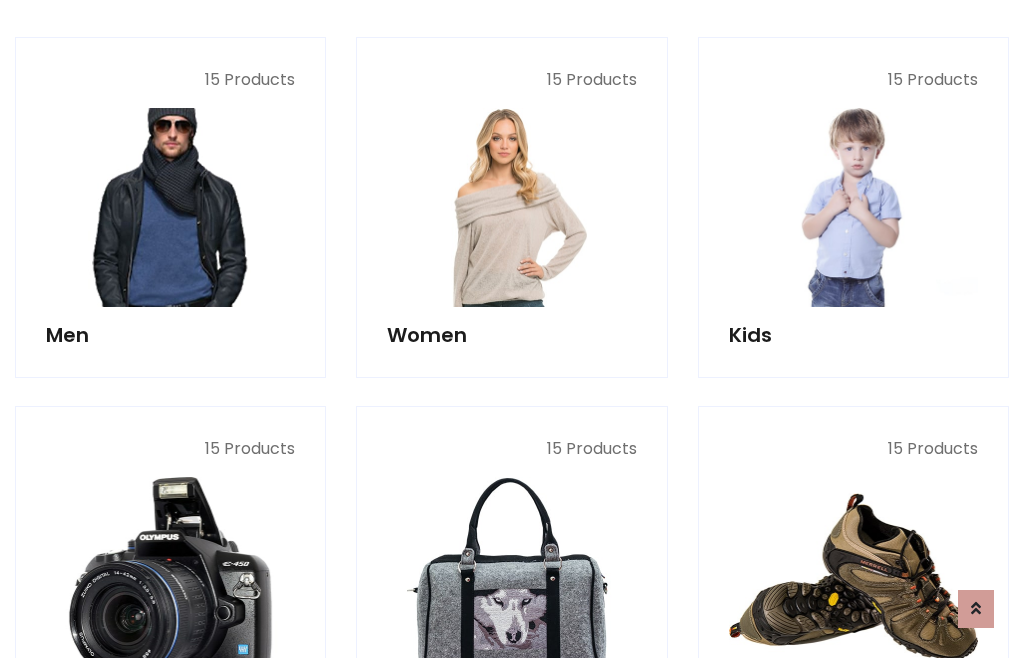 click at bounding box center [170, 207] 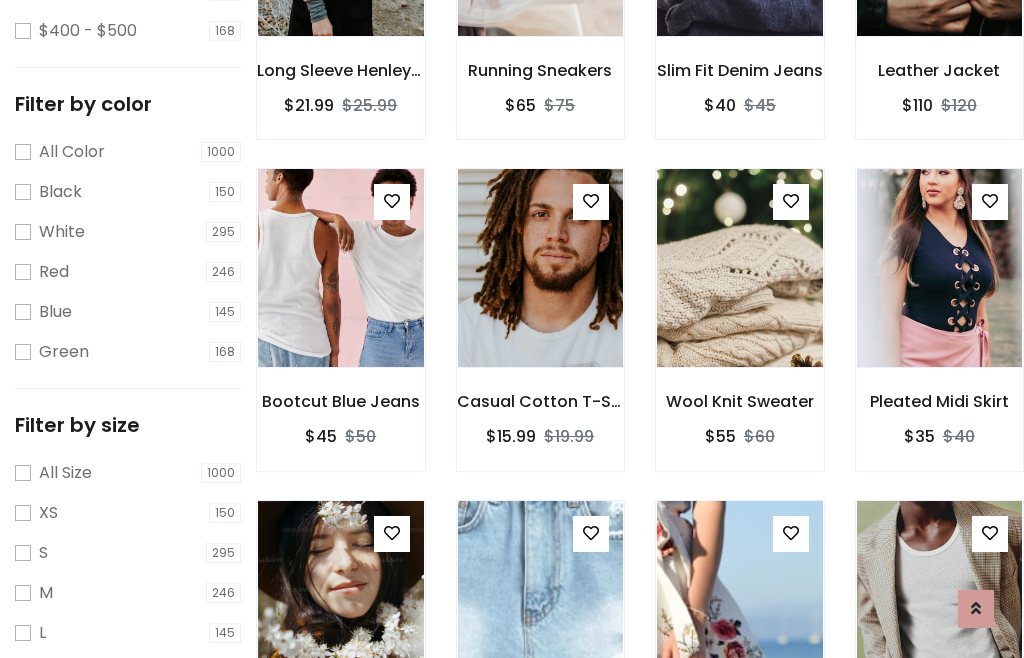scroll, scrollTop: 185, scrollLeft: 0, axis: vertical 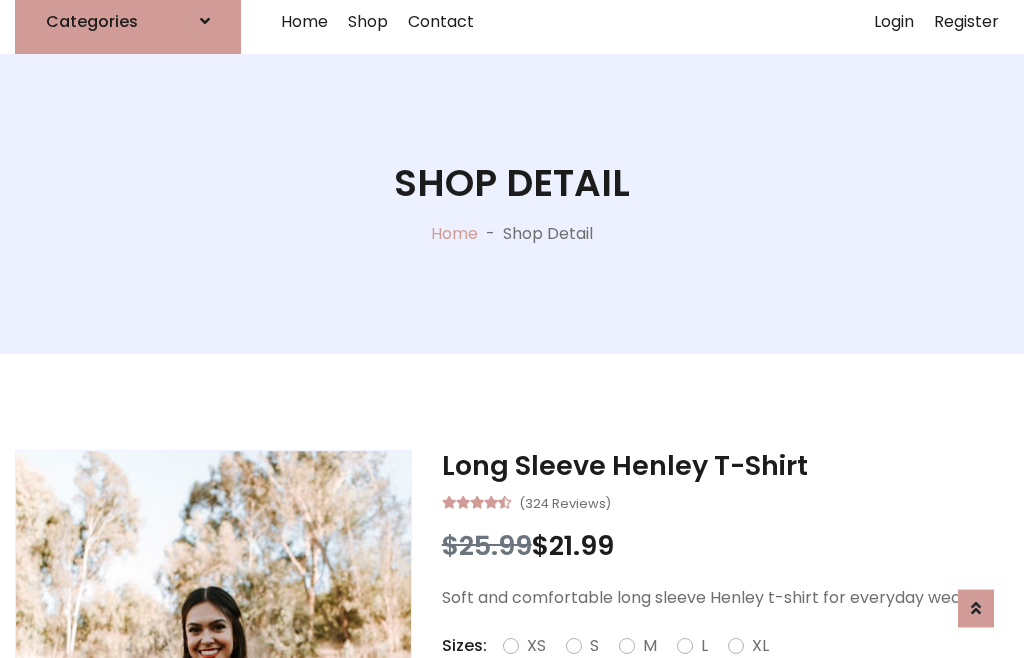 click on "Red" at bounding box center [732, 670] 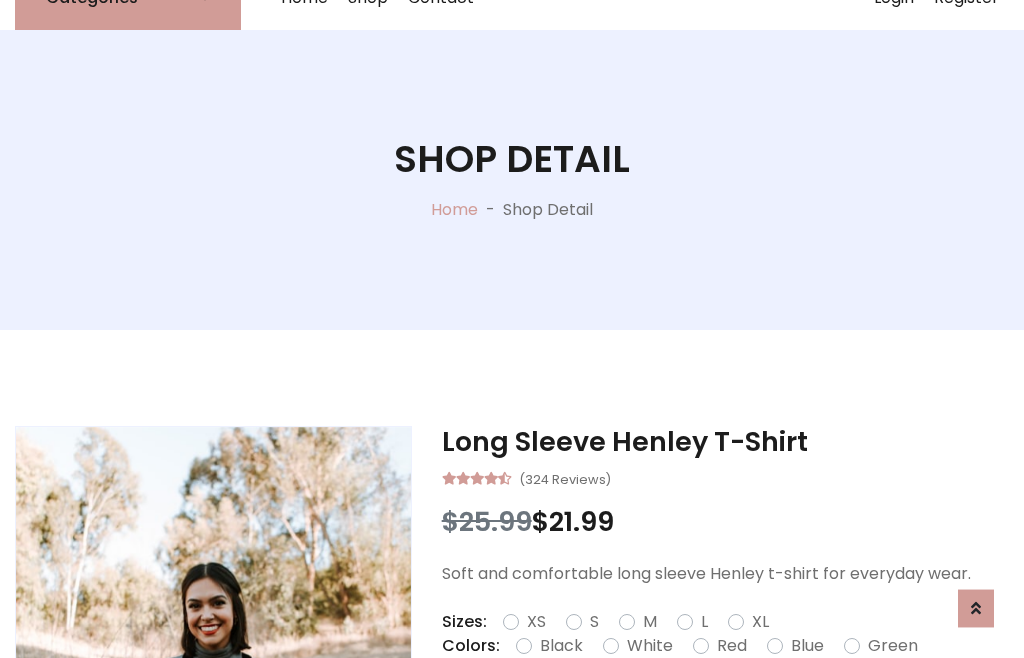 click on "Add To Cart" at bounding box center [663, 709] 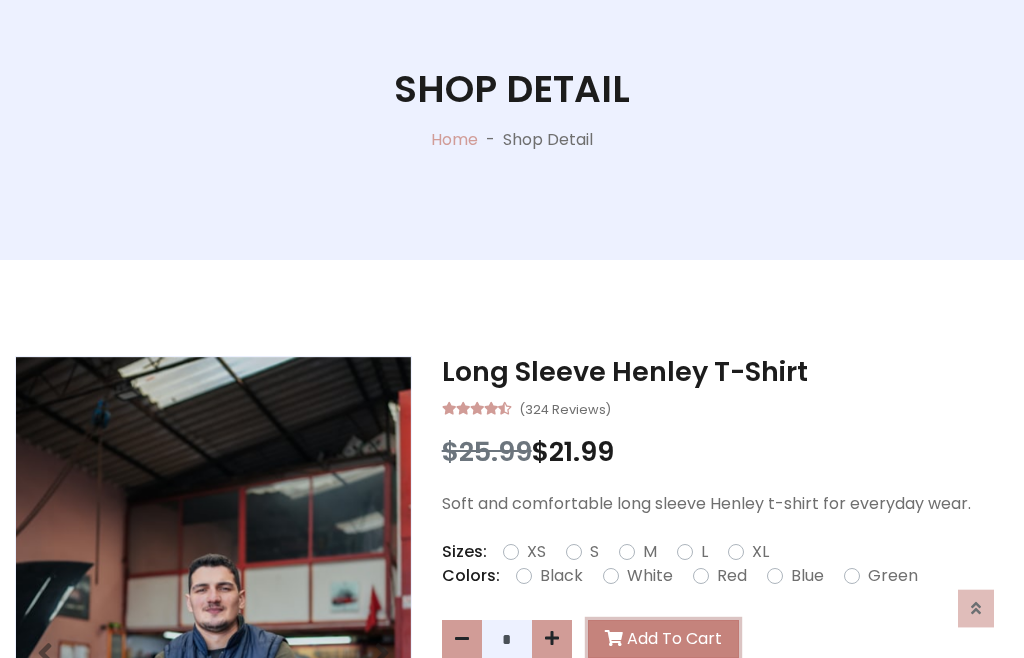 scroll, scrollTop: 0, scrollLeft: 0, axis: both 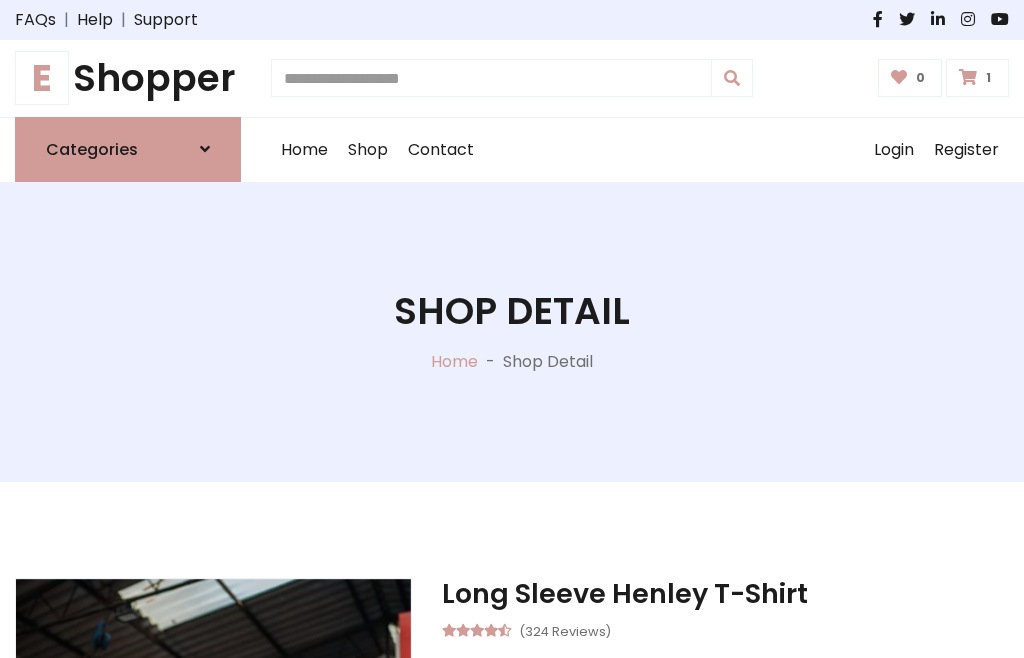 click at bounding box center [968, 77] 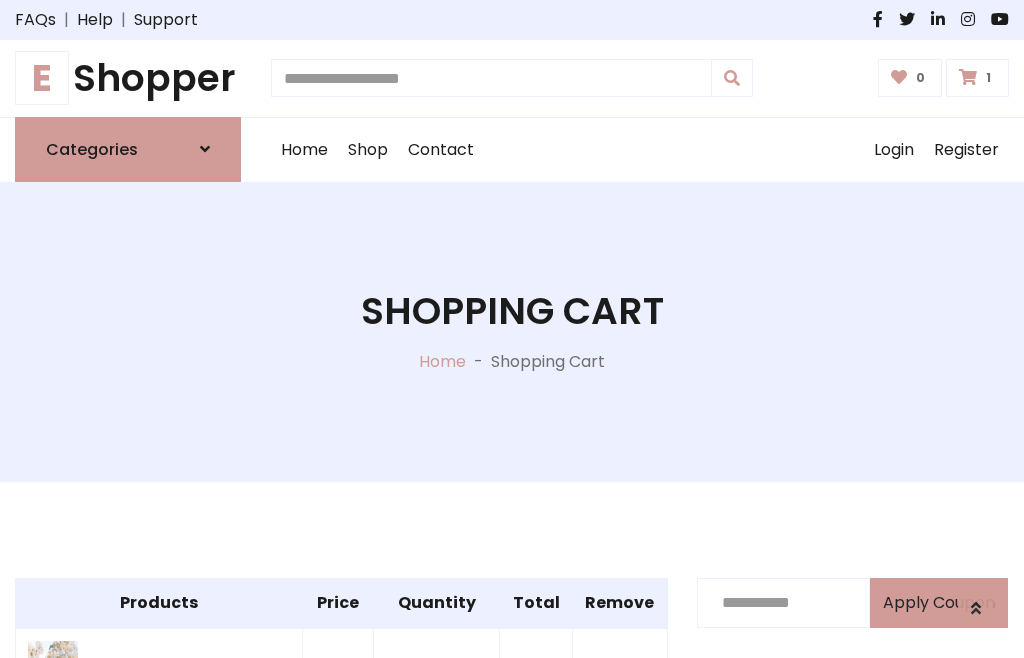 scroll, scrollTop: 474, scrollLeft: 0, axis: vertical 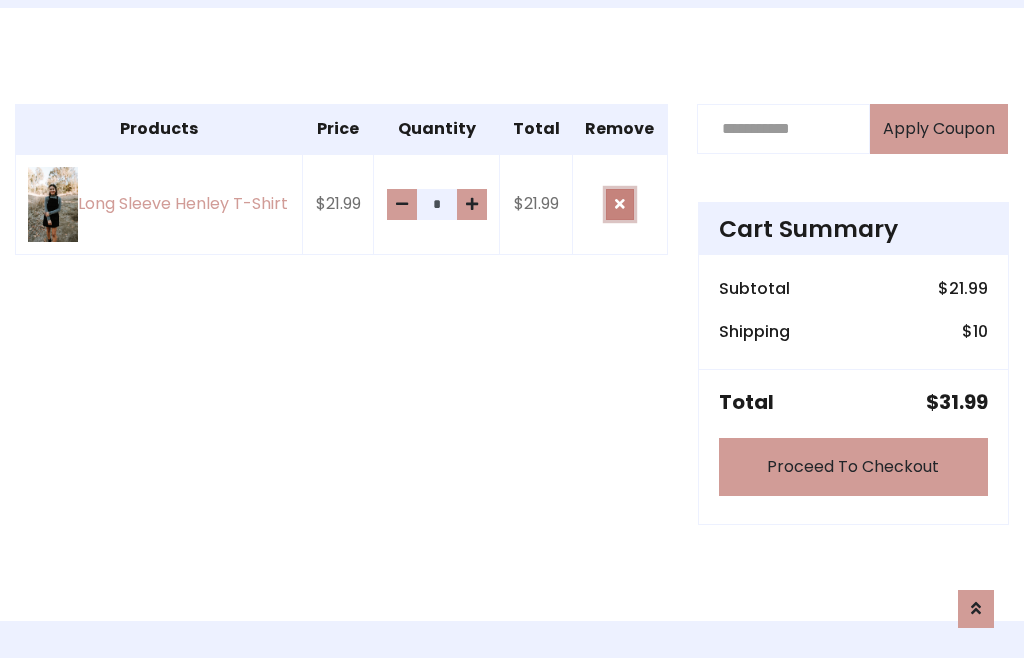 click at bounding box center [620, 204] 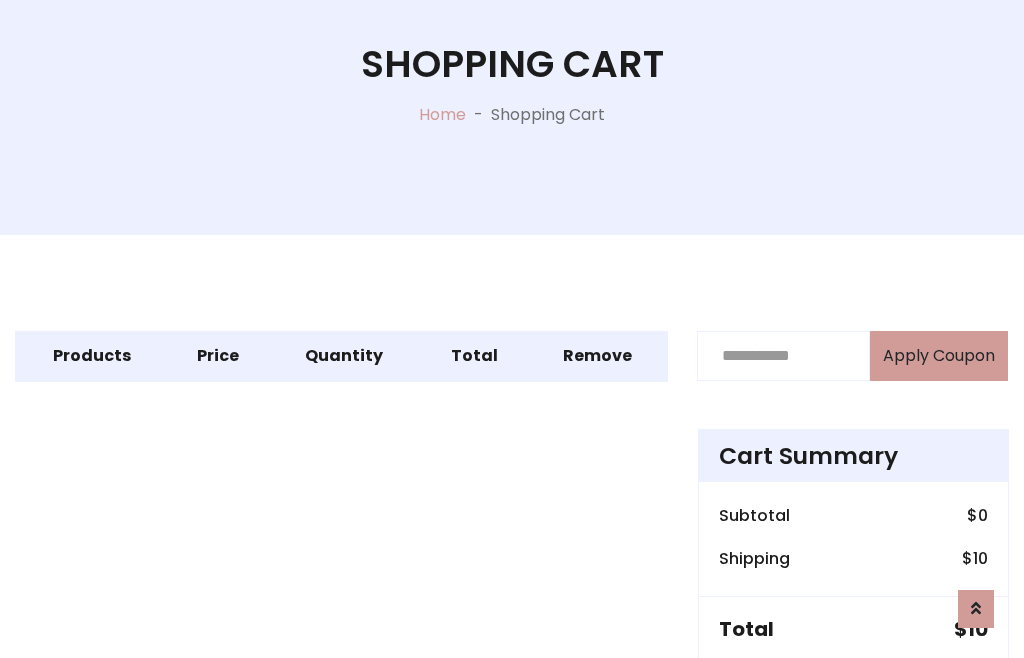 click on "Proceed To Checkout" at bounding box center [853, 694] 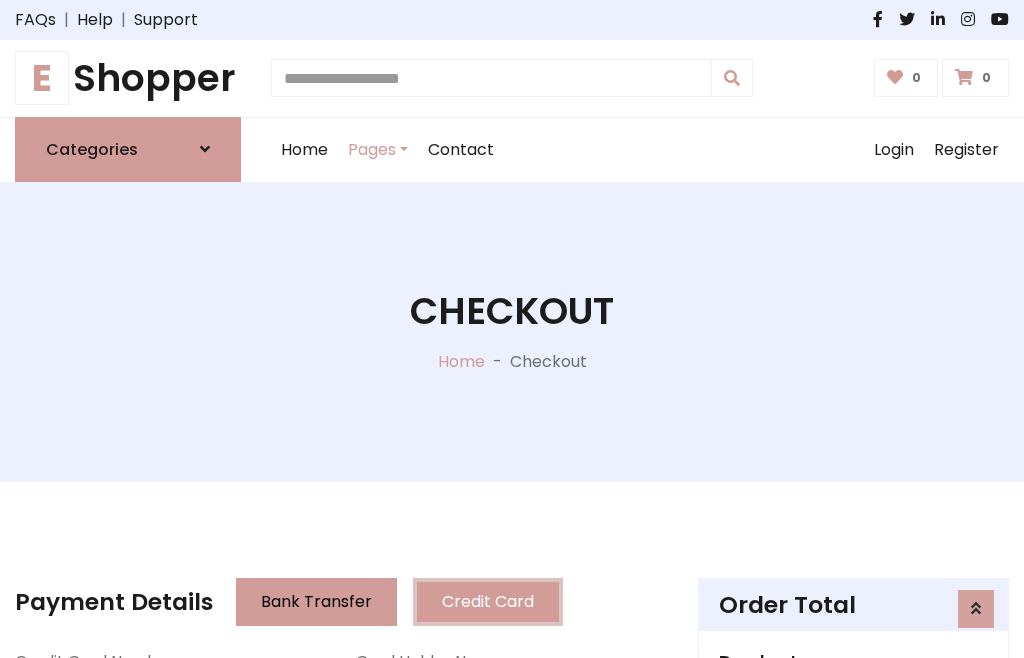 scroll, scrollTop: 137, scrollLeft: 0, axis: vertical 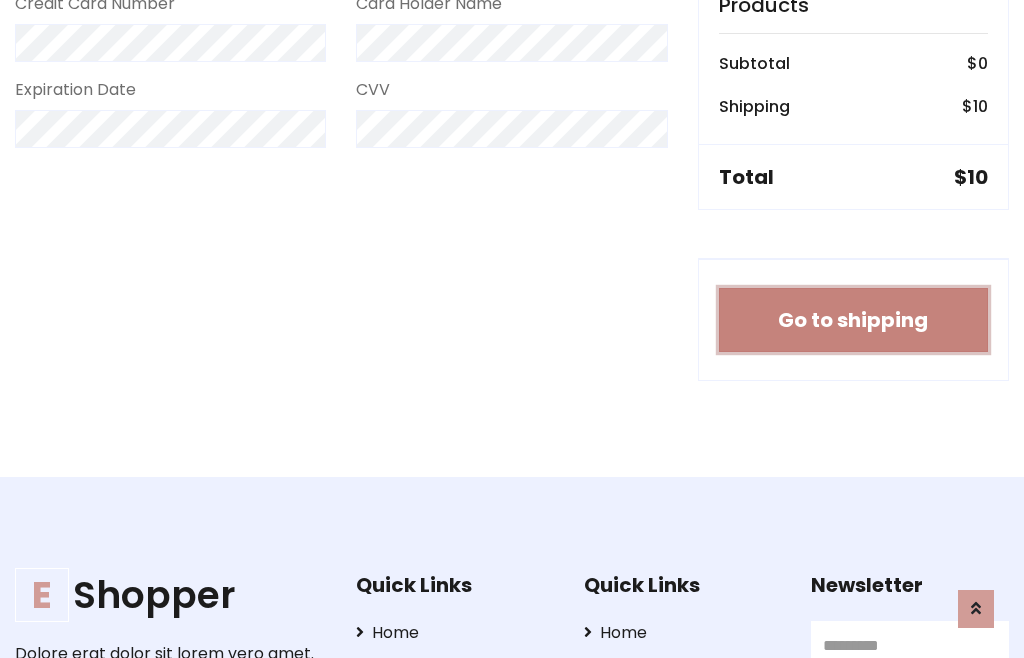 click on "Go to shipping" at bounding box center (853, 320) 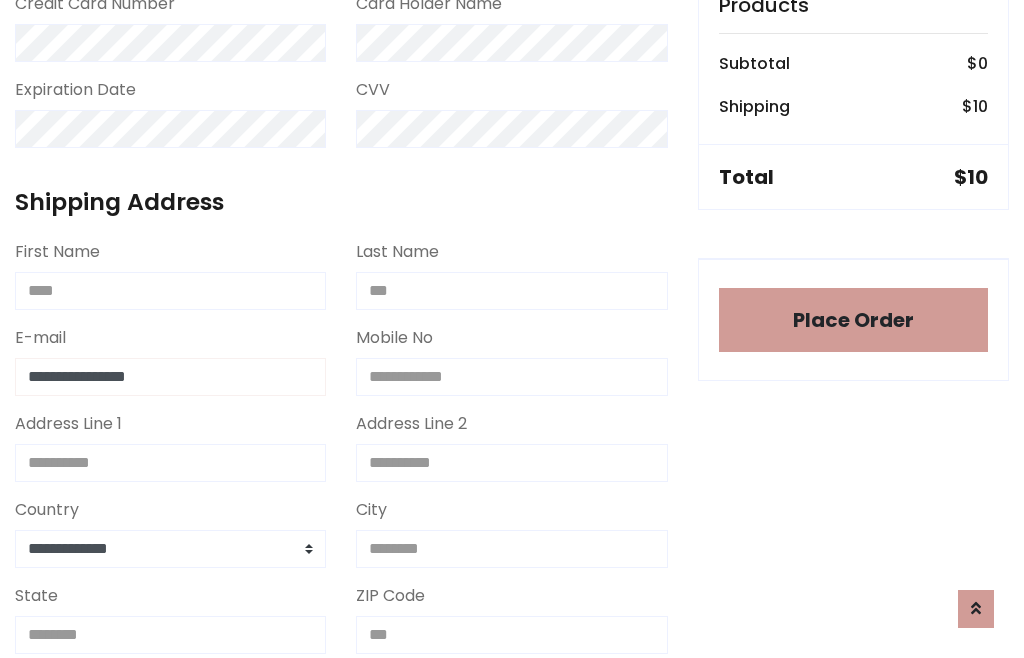 type on "**********" 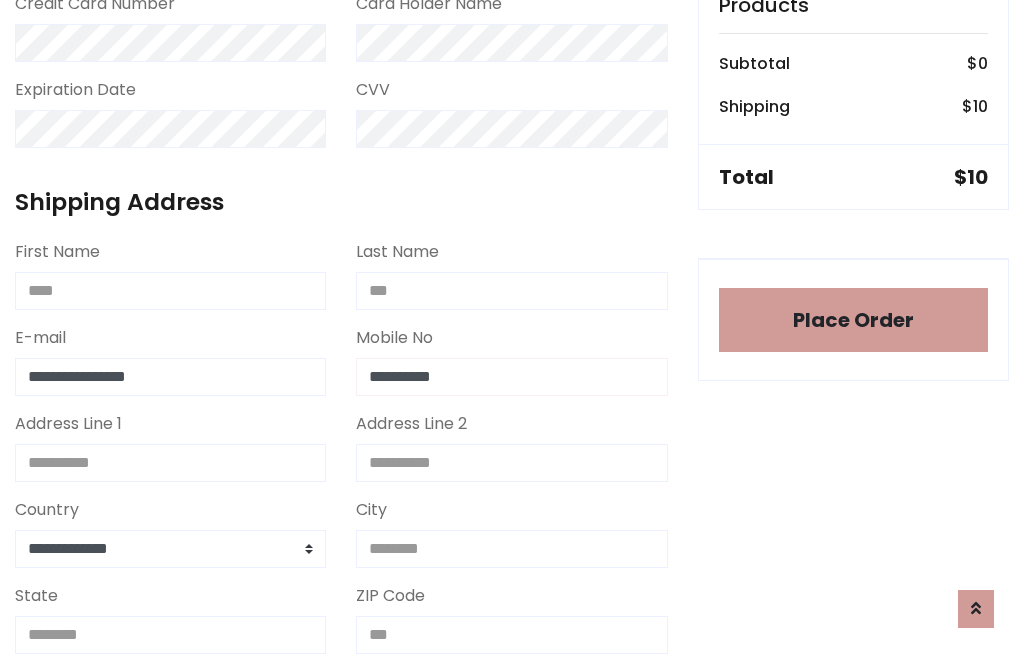 type on "**********" 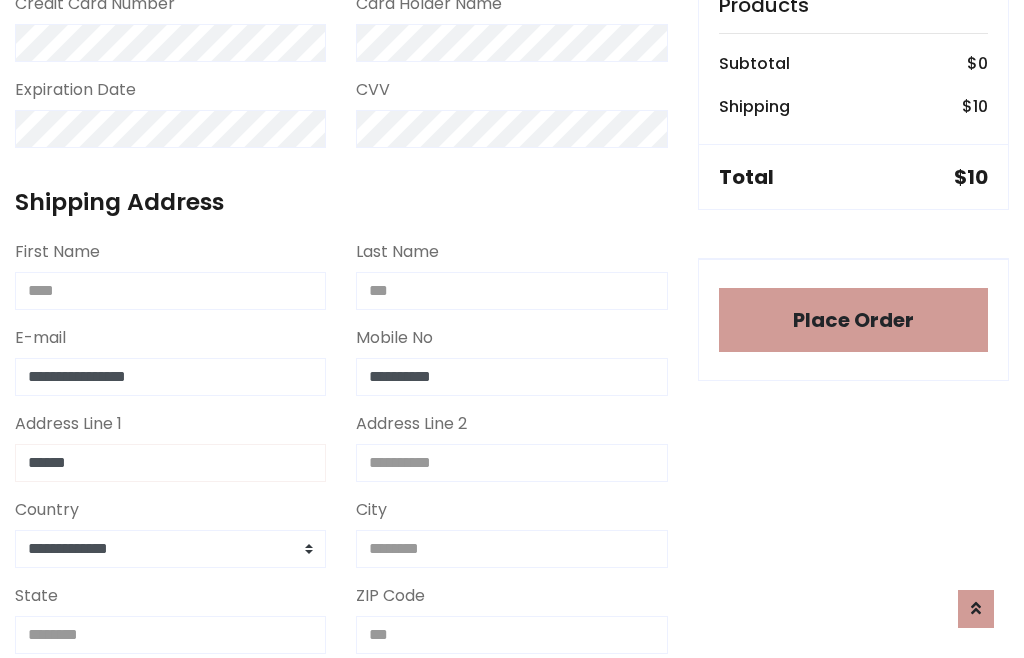 type on "******" 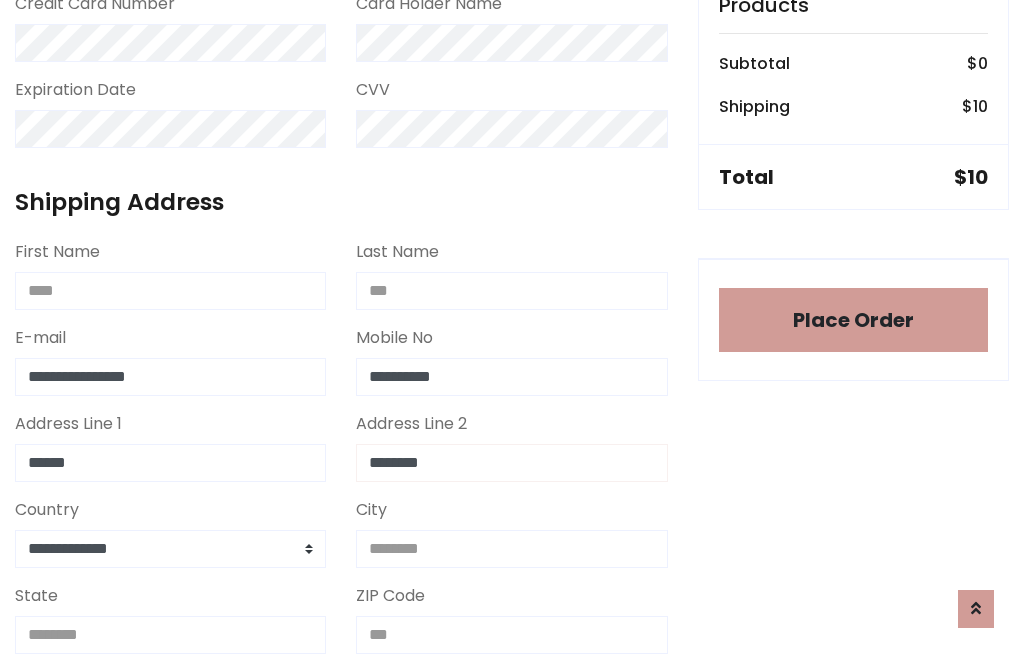 type on "********" 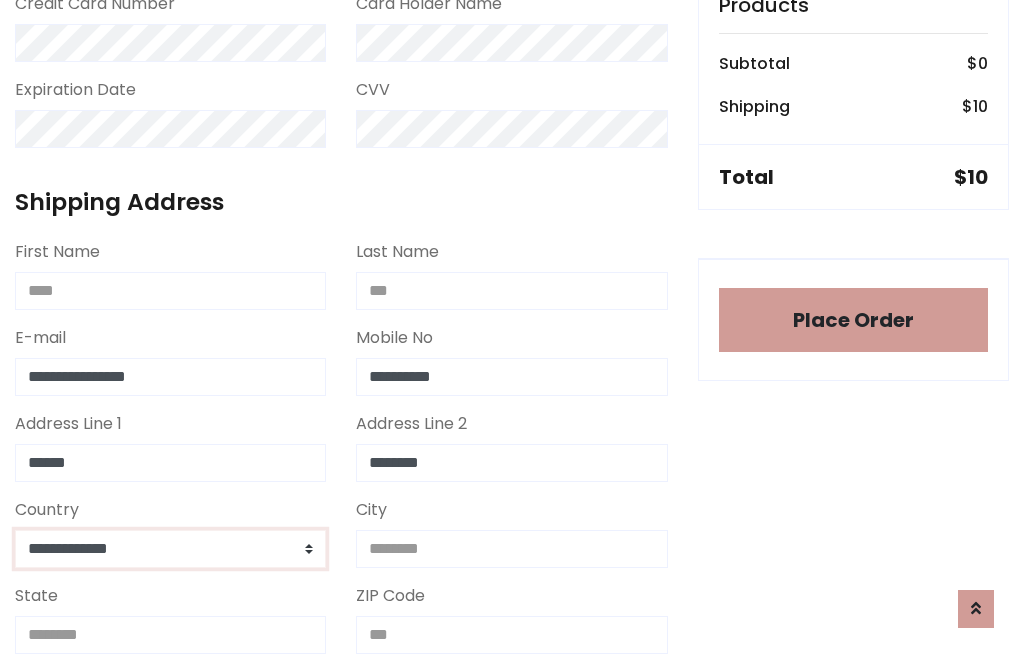select on "*******" 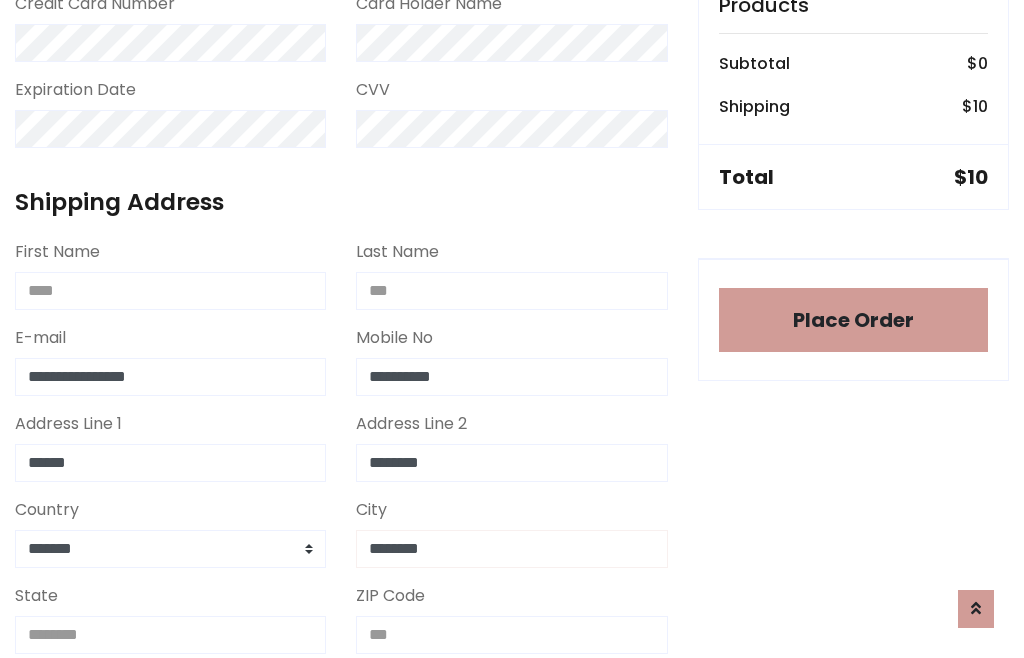 type on "********" 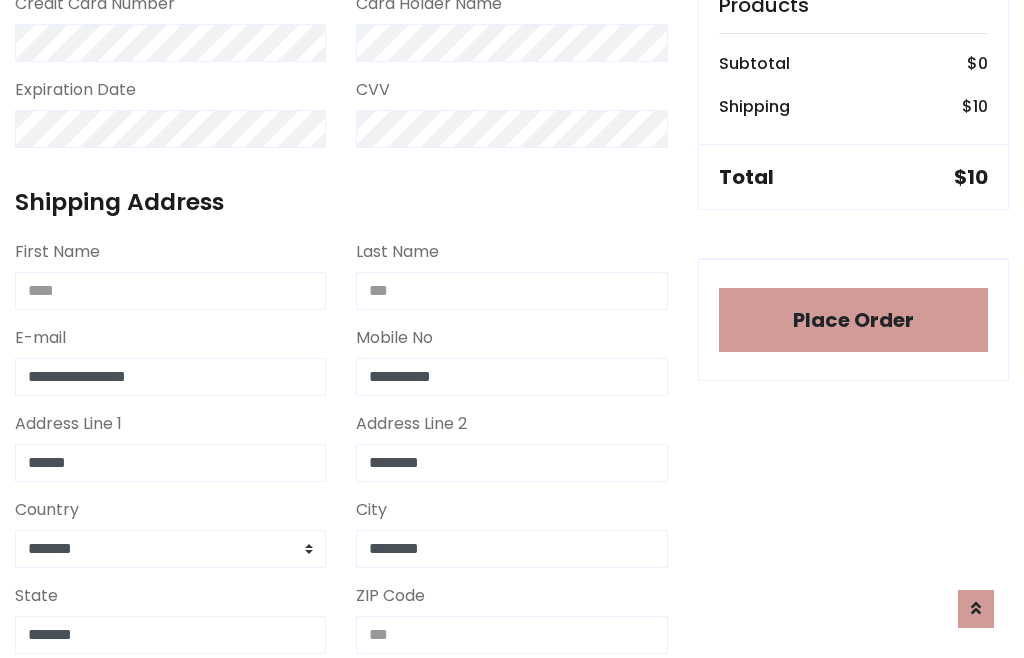 type on "*******" 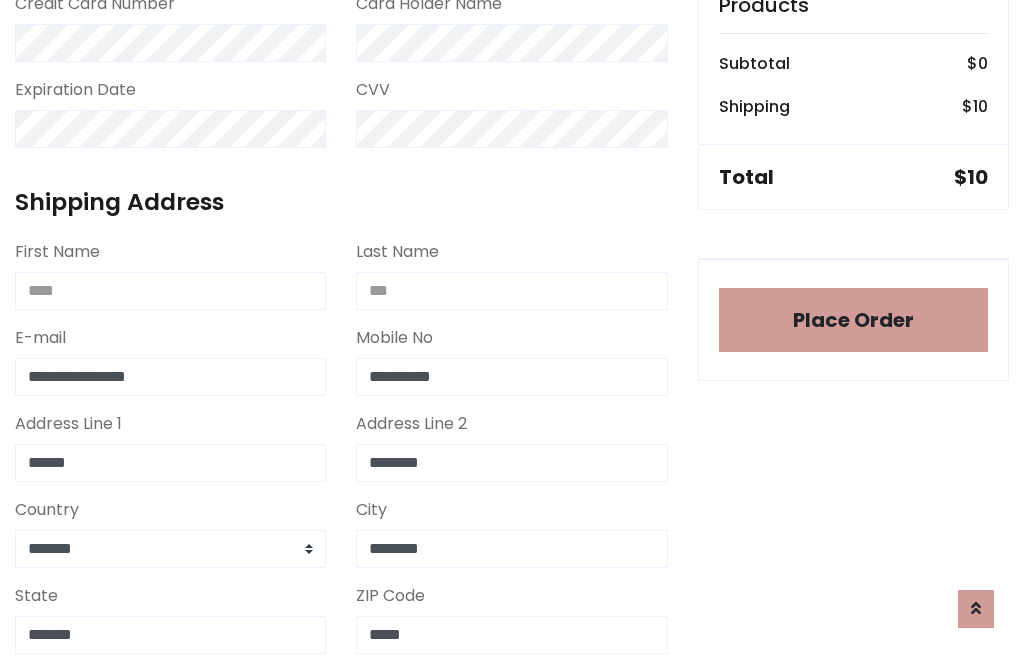 scroll, scrollTop: 403, scrollLeft: 0, axis: vertical 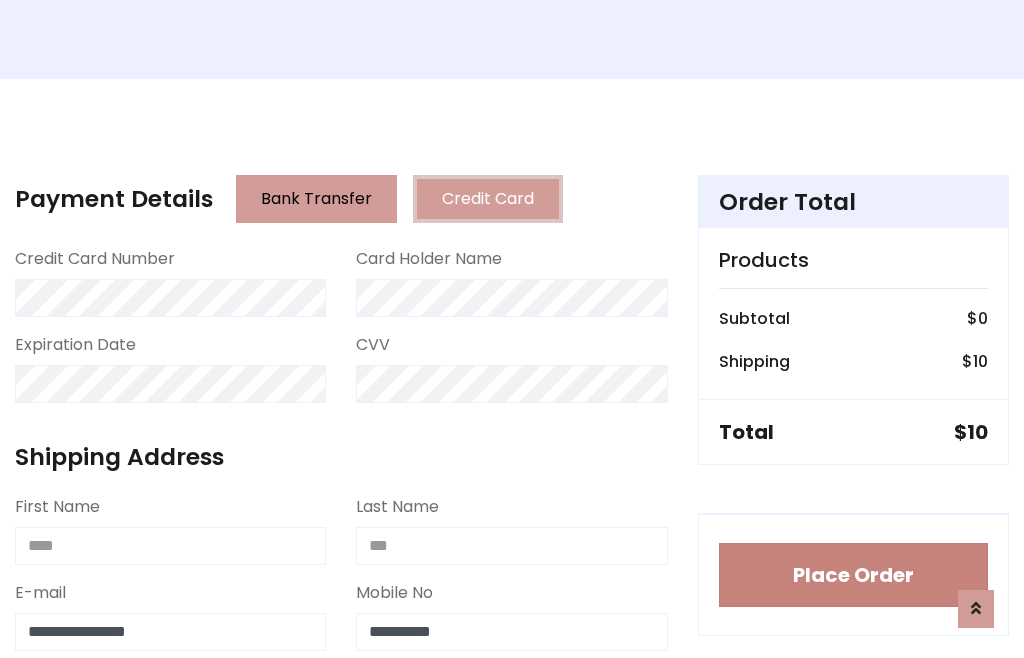 type on "*****" 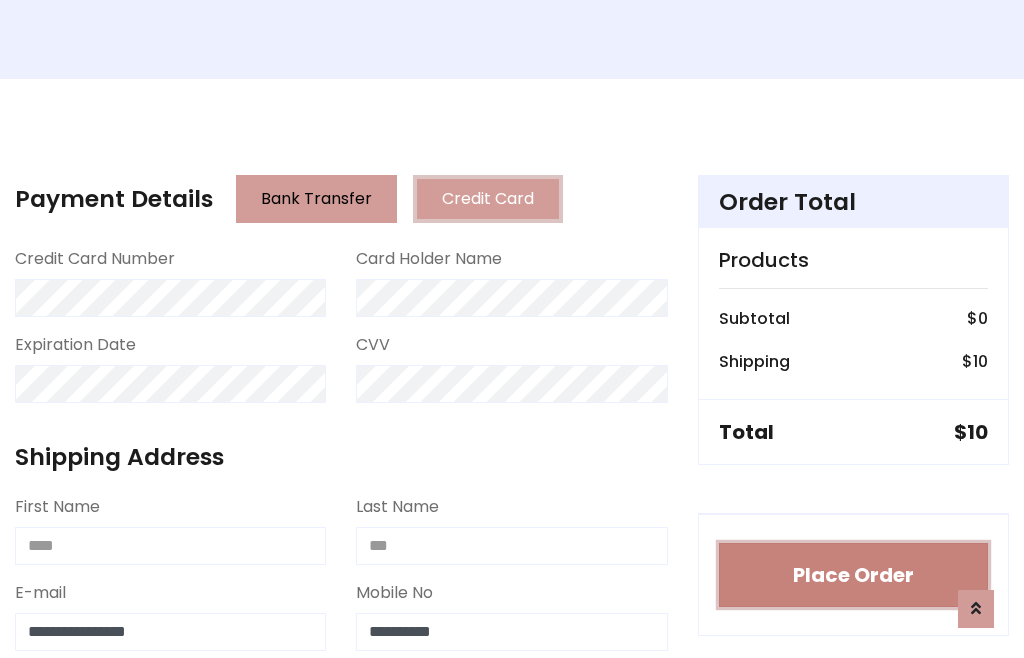click on "Place Order" at bounding box center [853, 575] 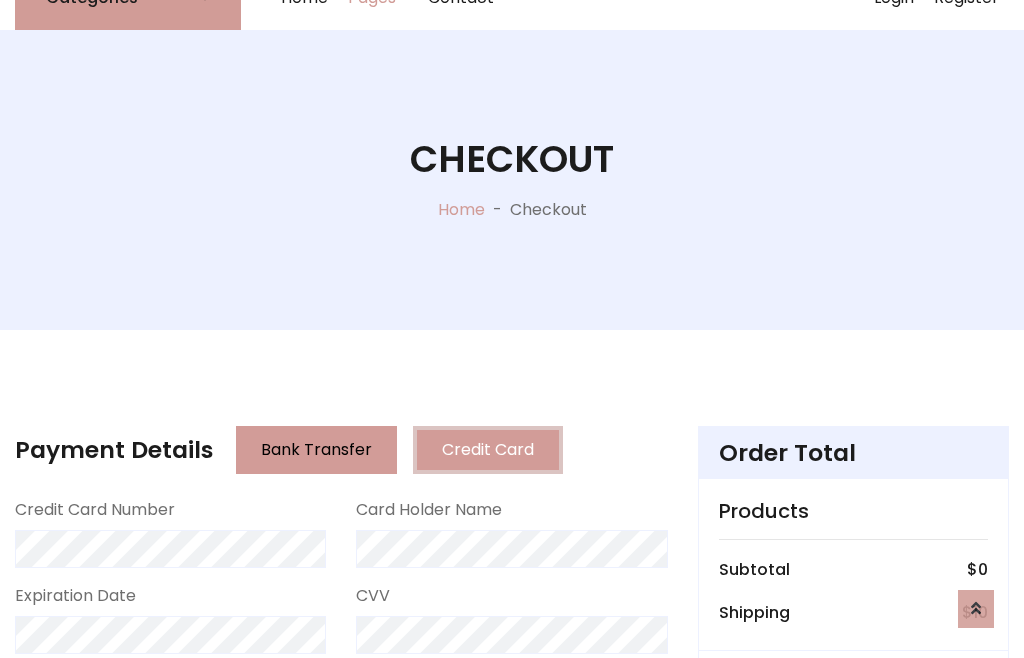 scroll, scrollTop: 0, scrollLeft: 0, axis: both 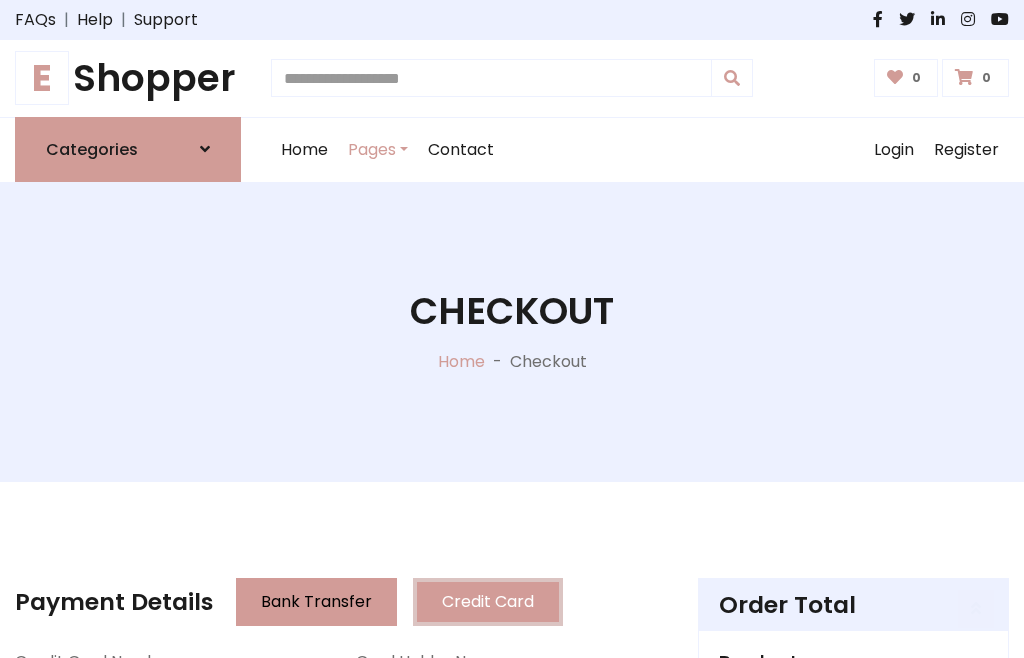 click on "E Shopper" at bounding box center (128, 78) 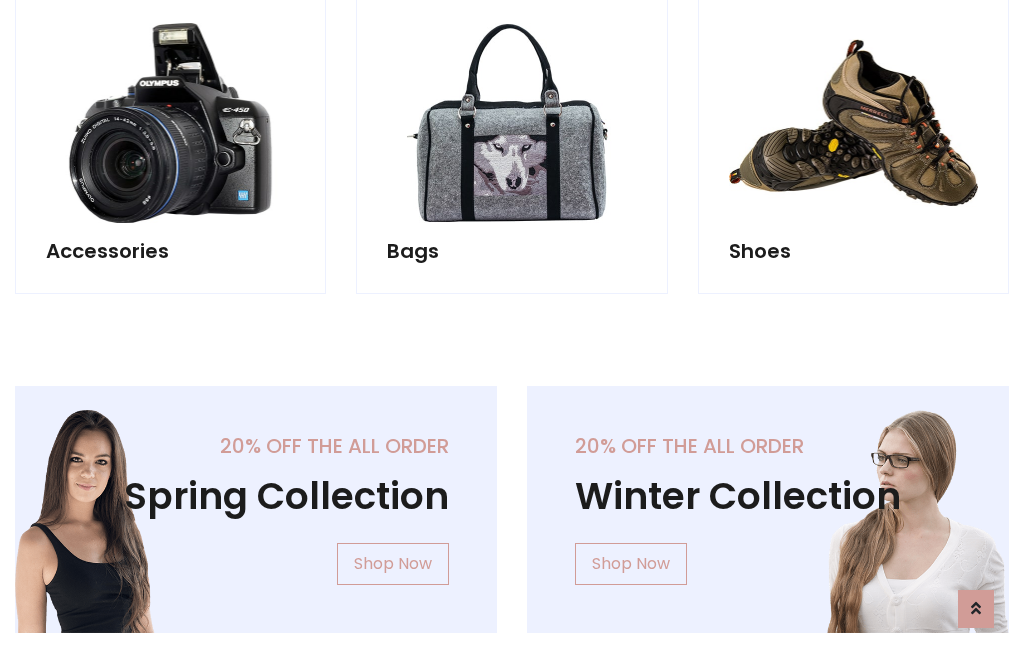 scroll, scrollTop: 770, scrollLeft: 0, axis: vertical 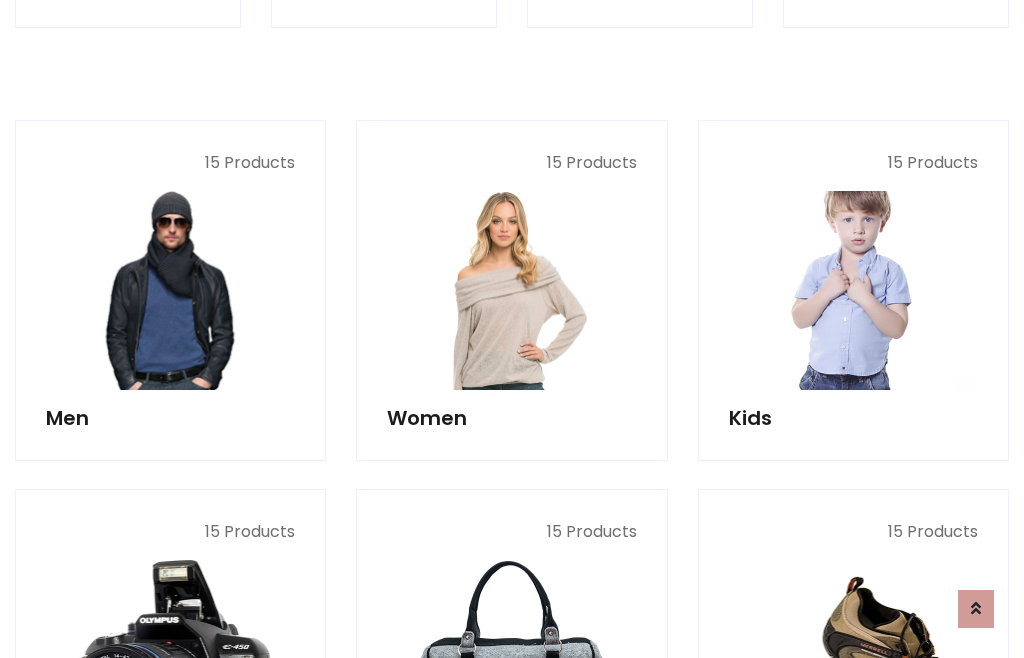 click at bounding box center [853, 290] 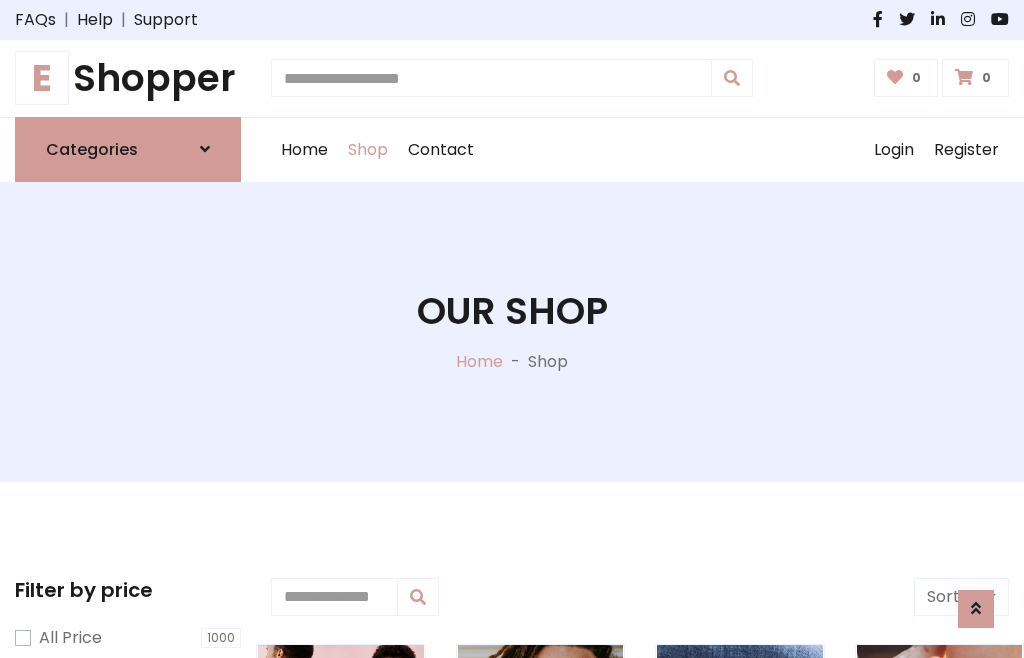 scroll, scrollTop: 549, scrollLeft: 0, axis: vertical 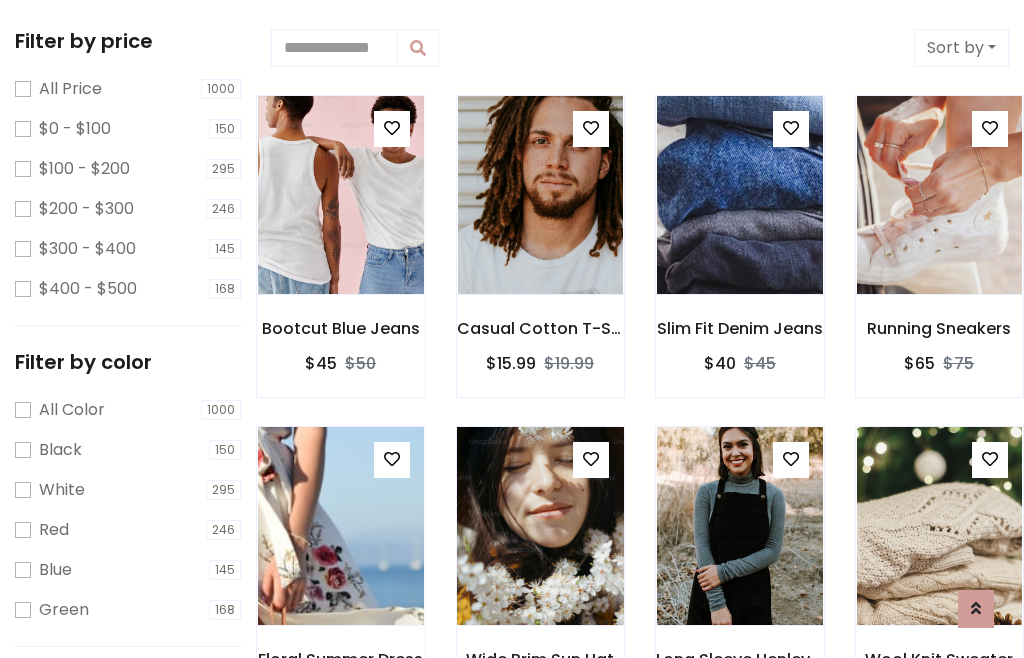 click at bounding box center [591, 459] 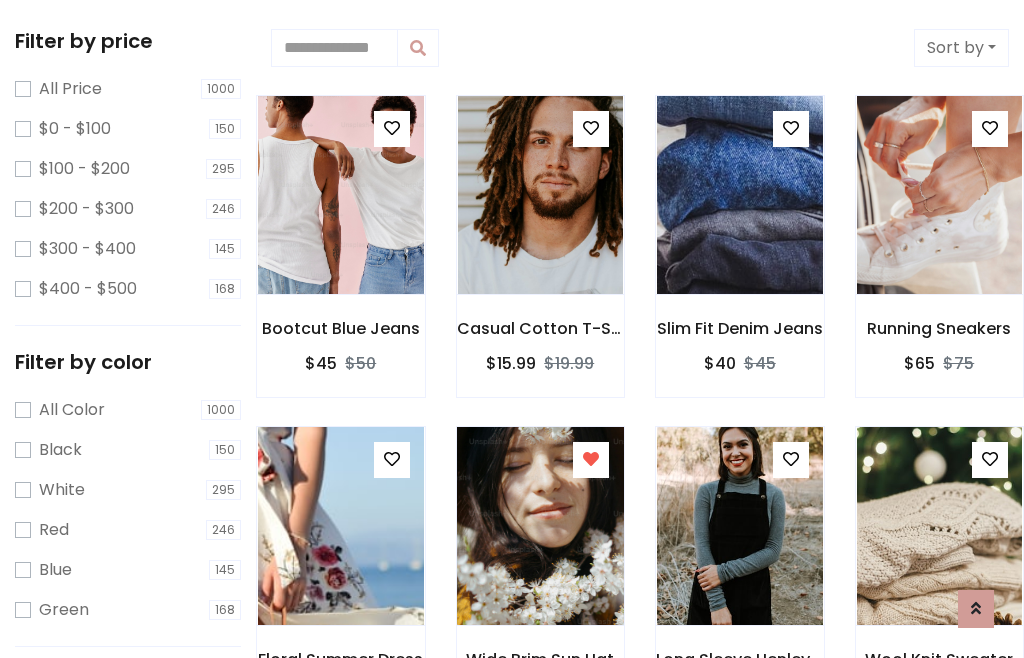 scroll, scrollTop: 848, scrollLeft: 0, axis: vertical 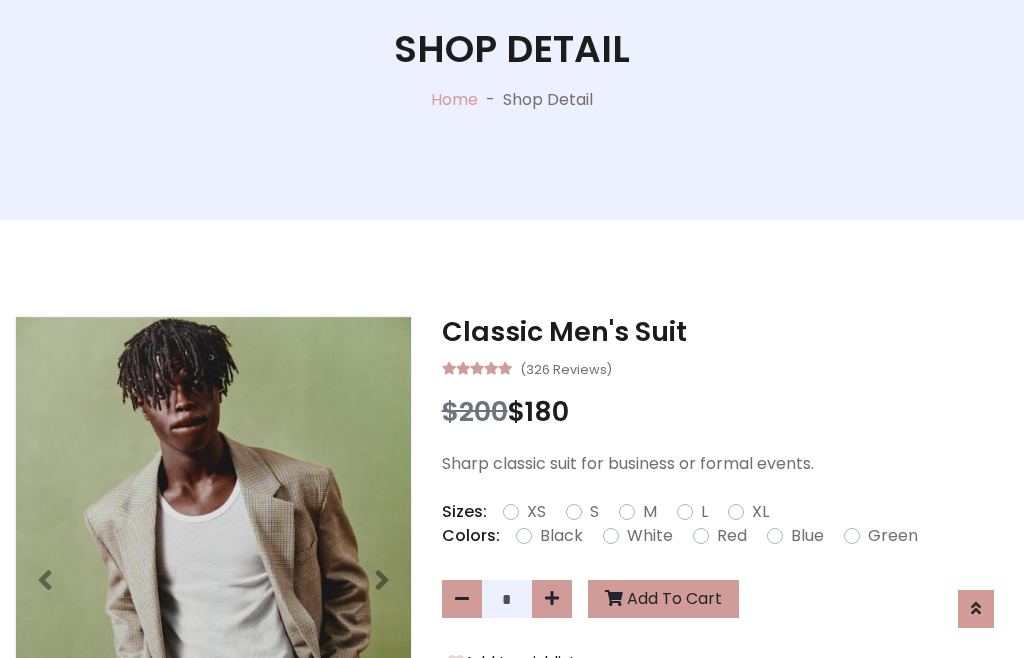 click on "XL" at bounding box center (760, 512) 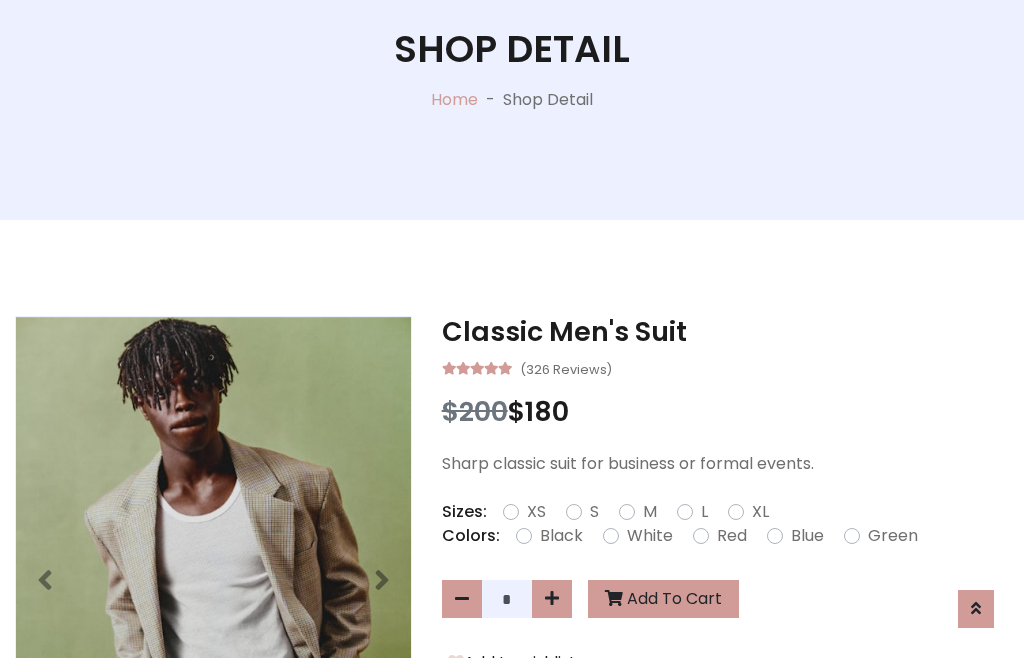 click on "Black" at bounding box center [561, 536] 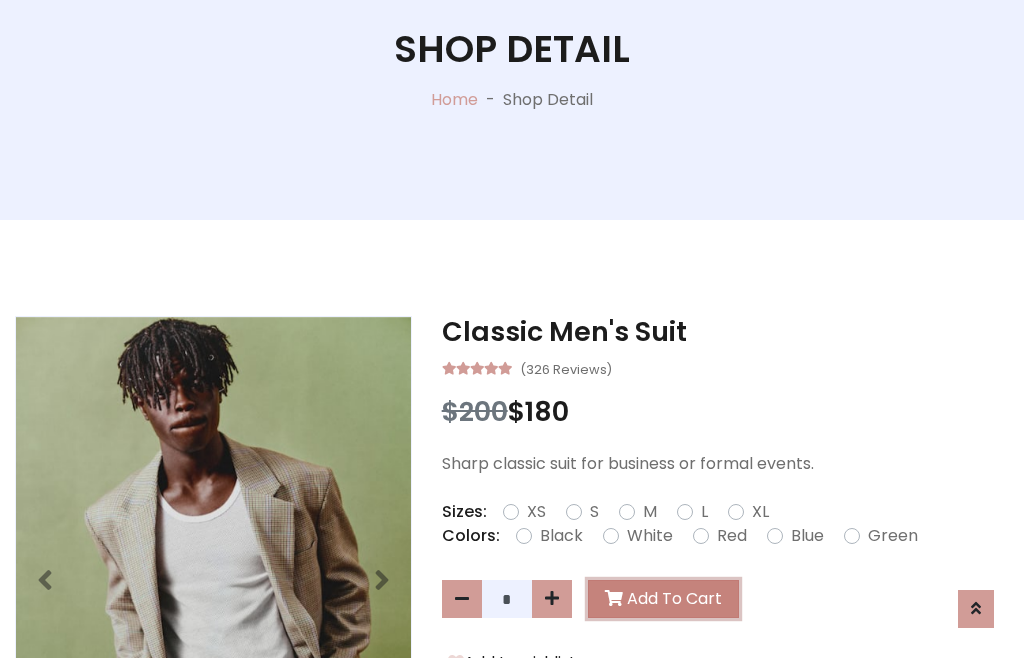 click on "Add To Cart" at bounding box center [663, 599] 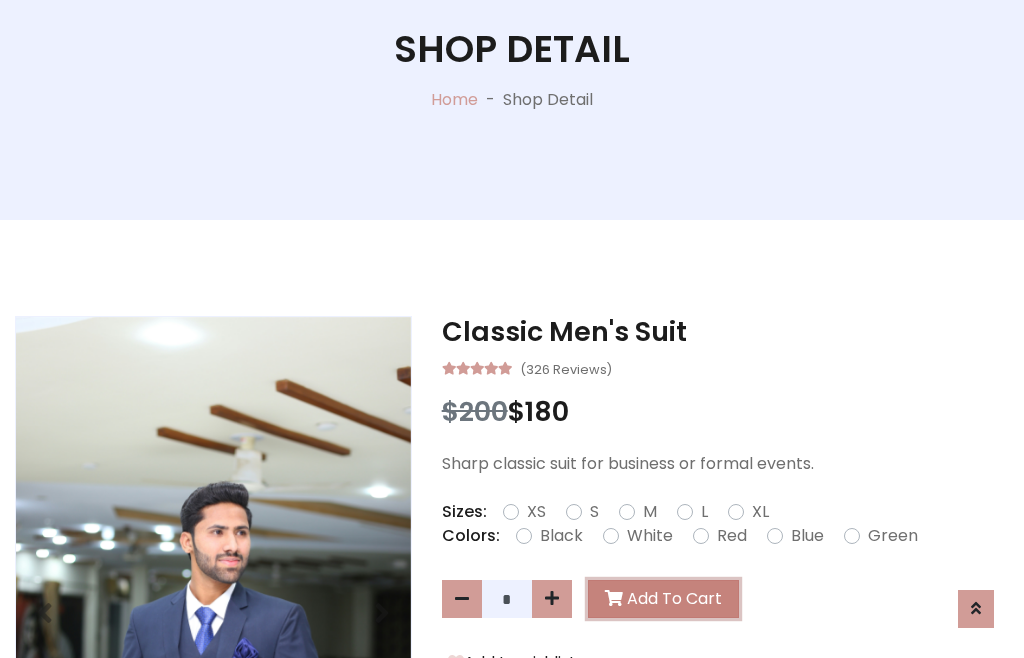 scroll, scrollTop: 0, scrollLeft: 0, axis: both 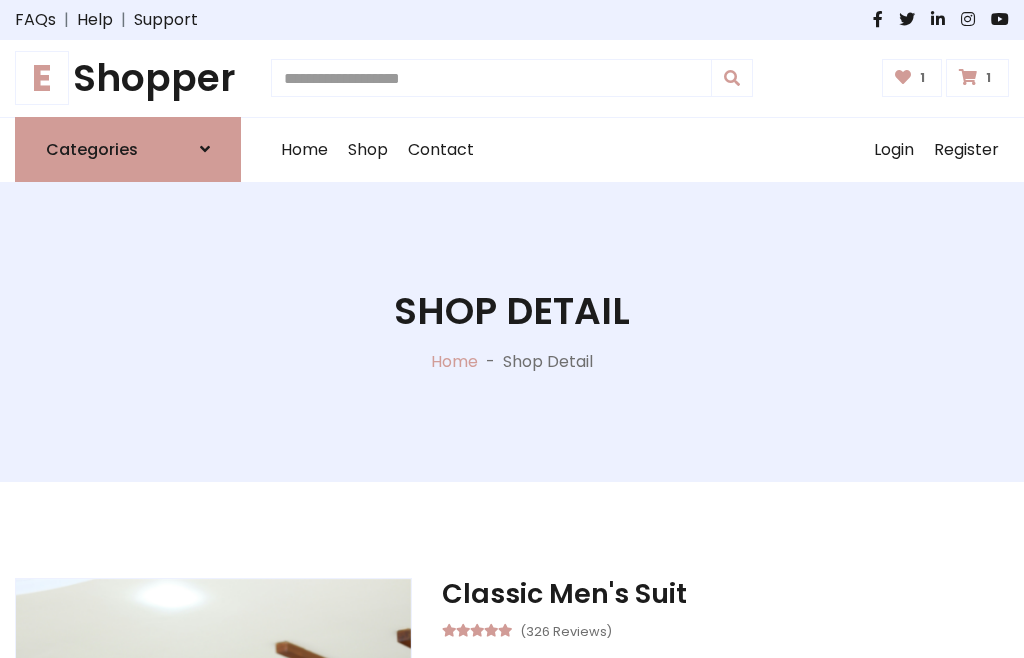 click at bounding box center (968, 77) 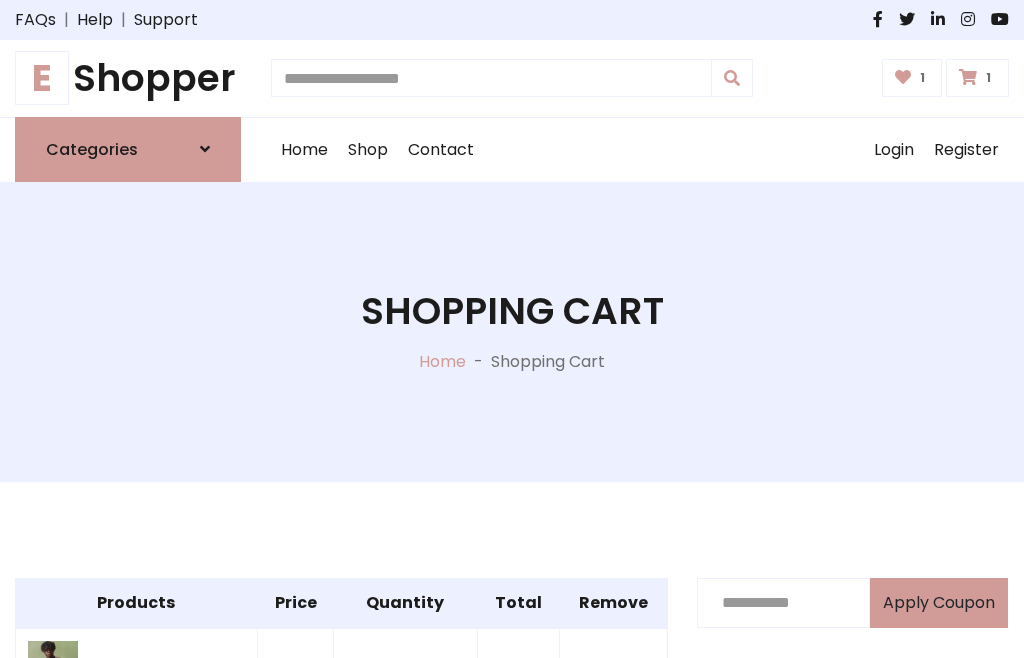 scroll, scrollTop: 570, scrollLeft: 0, axis: vertical 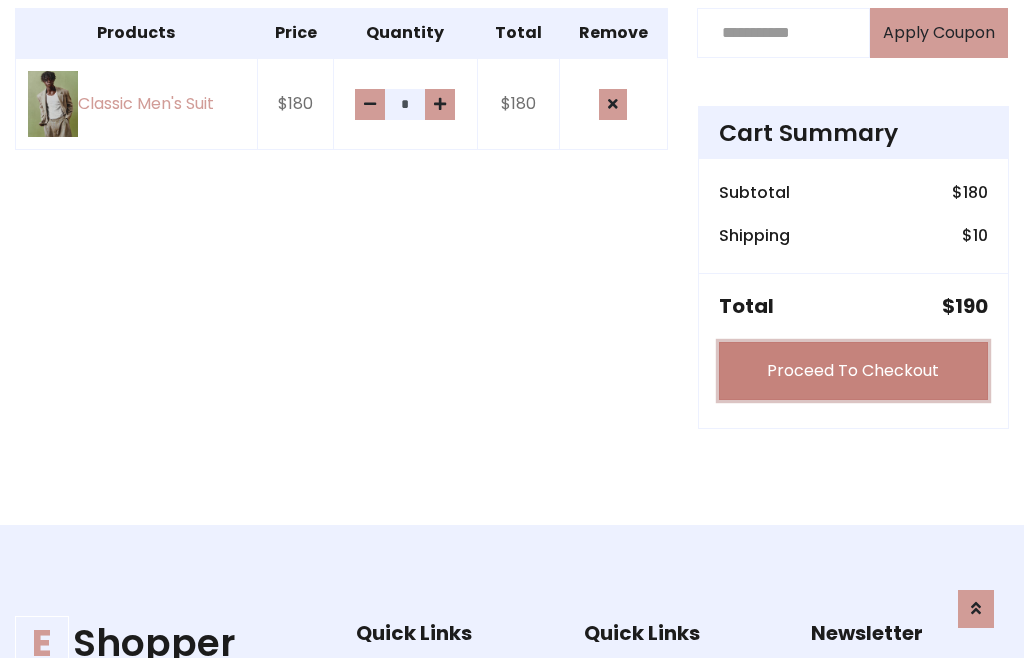 click on "Proceed To Checkout" at bounding box center [853, 371] 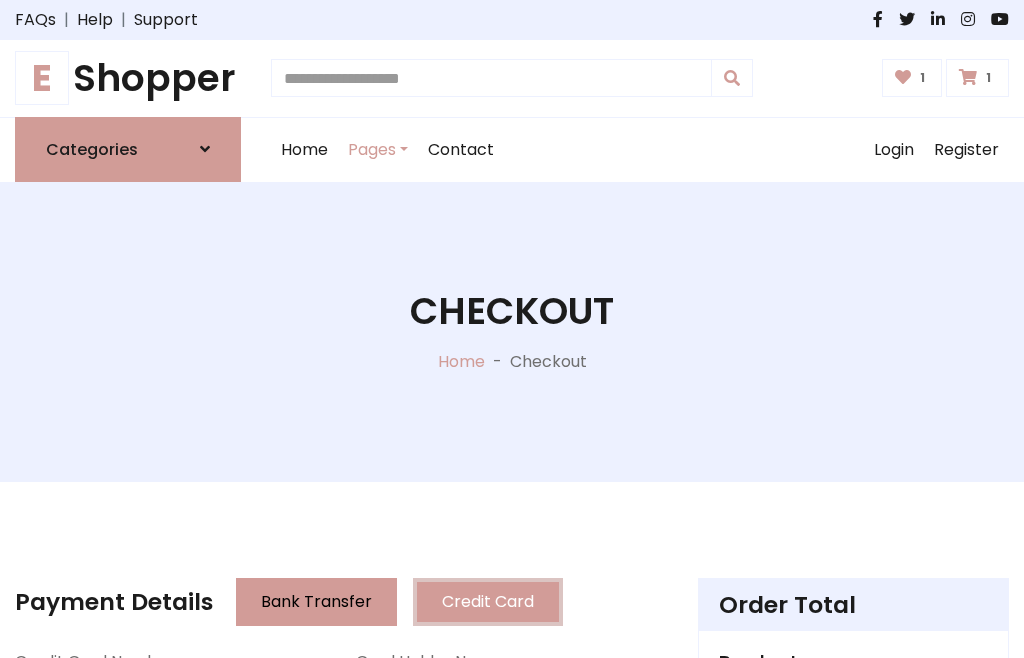 scroll, scrollTop: 201, scrollLeft: 0, axis: vertical 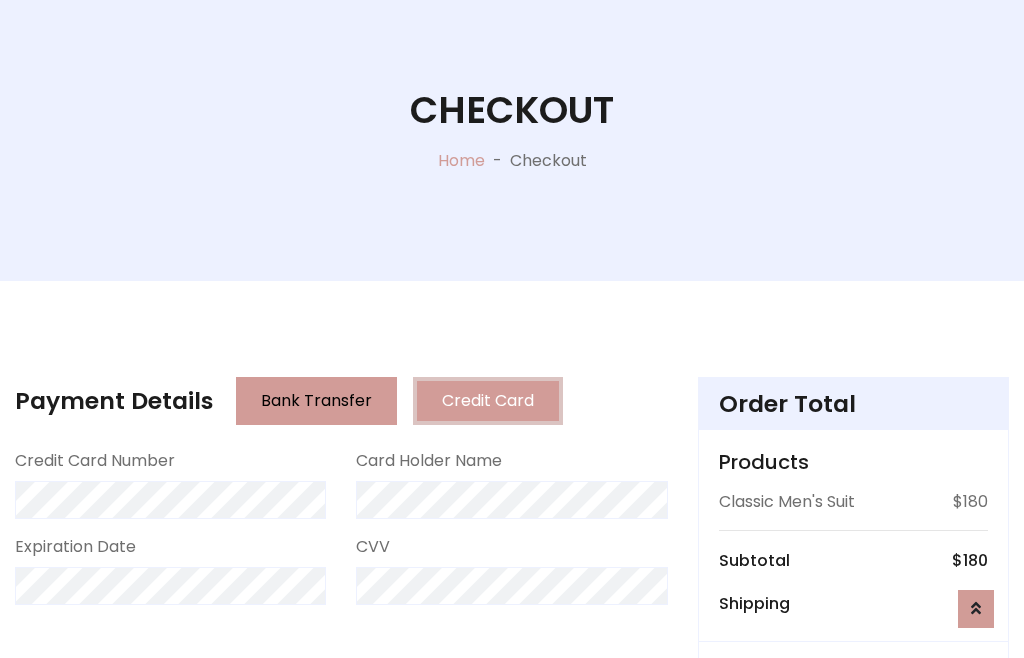 click on "Go to shipping" at bounding box center [853, 817] 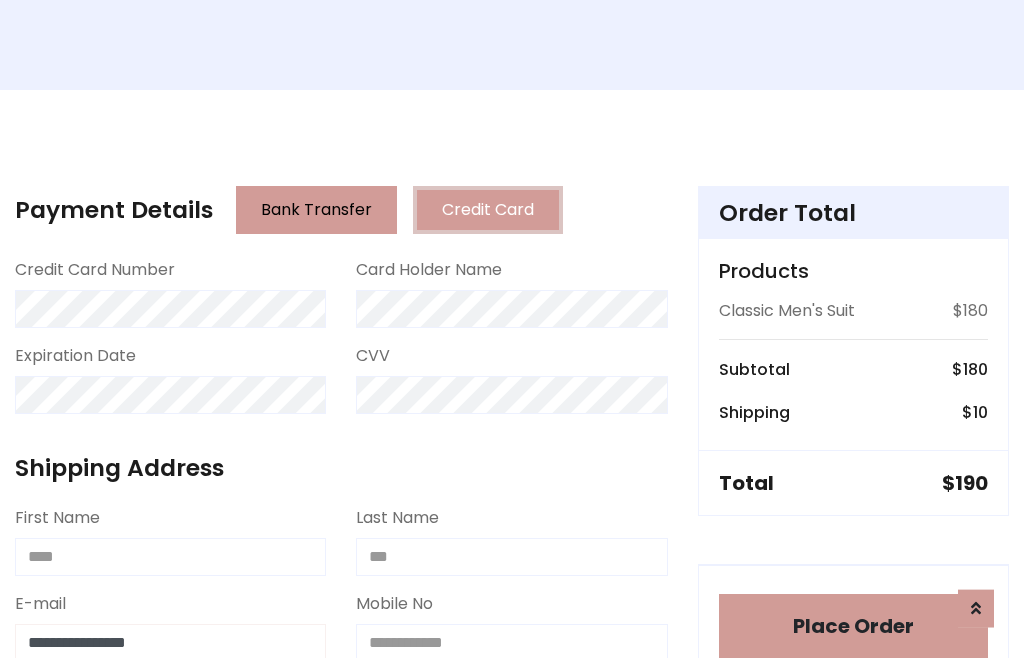 type on "**********" 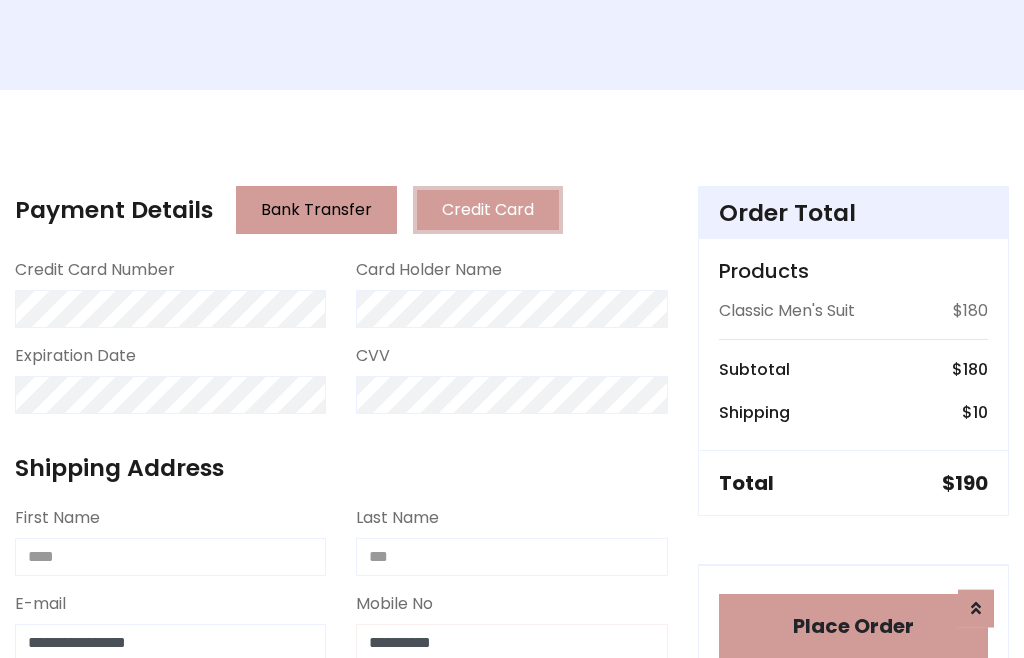 scroll, scrollTop: 573, scrollLeft: 0, axis: vertical 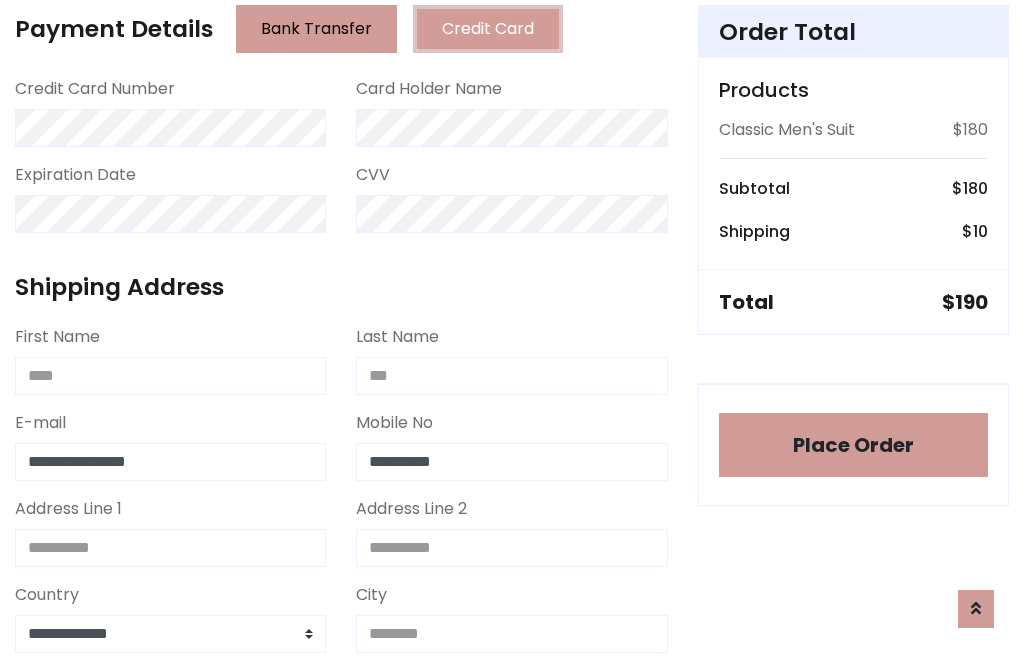type on "**********" 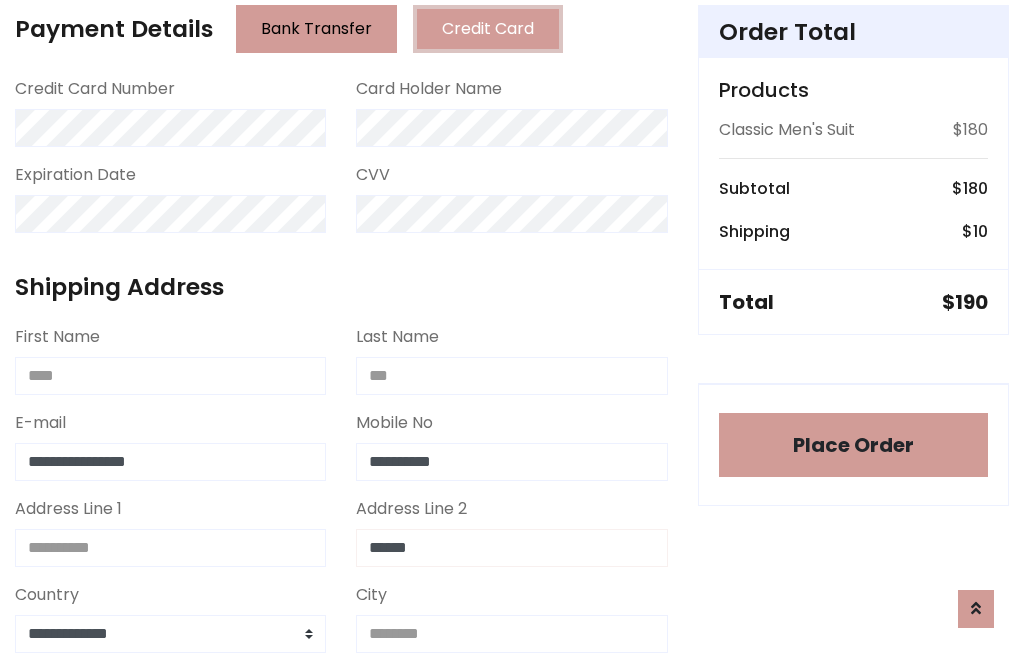 type on "******" 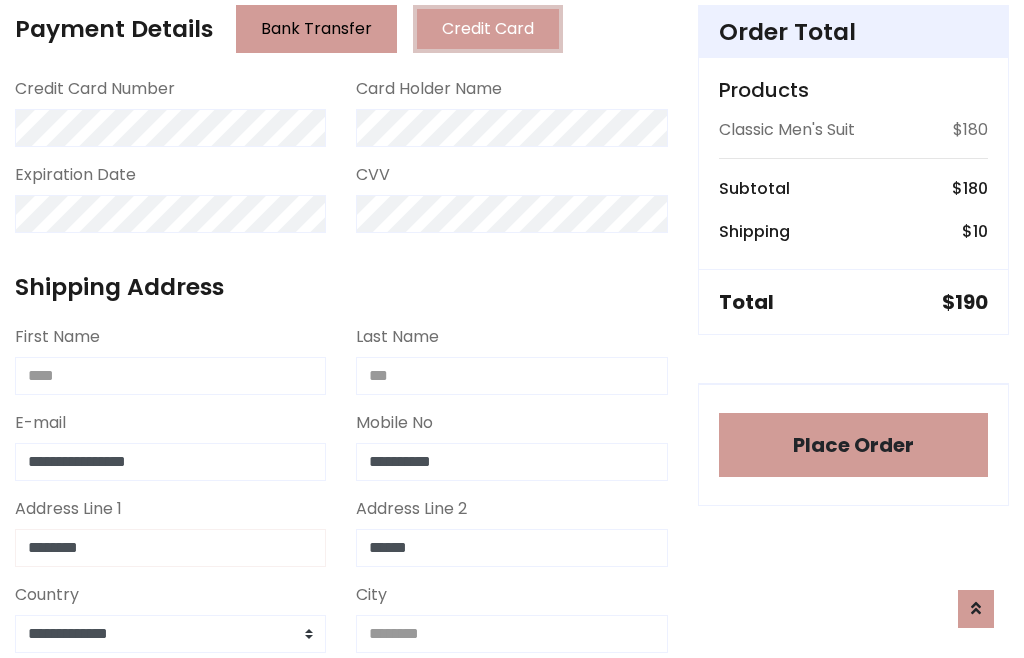 type on "********" 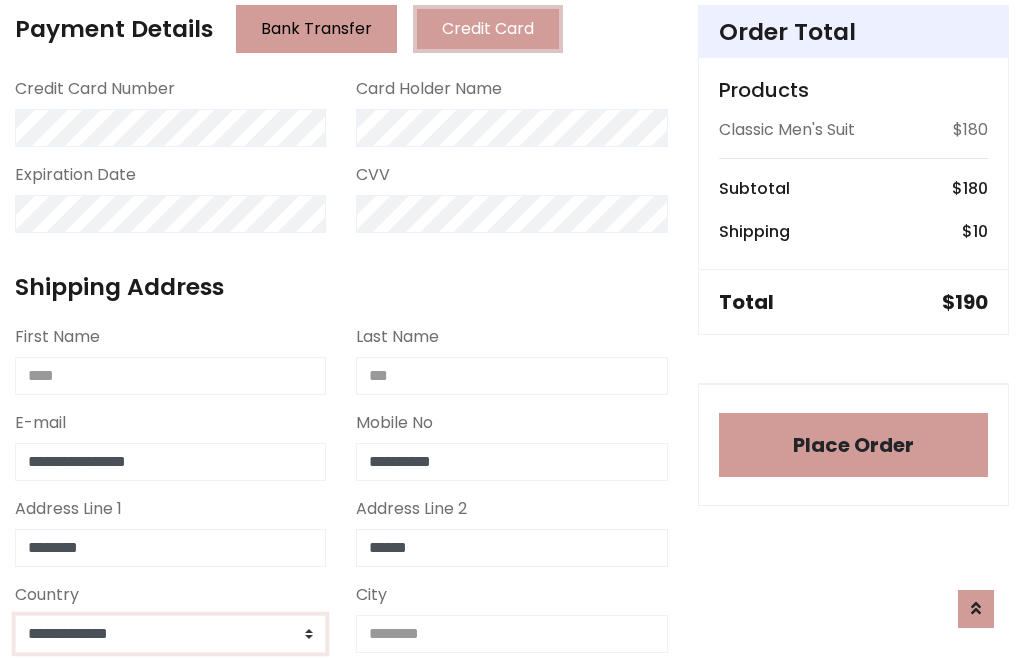 select on "*******" 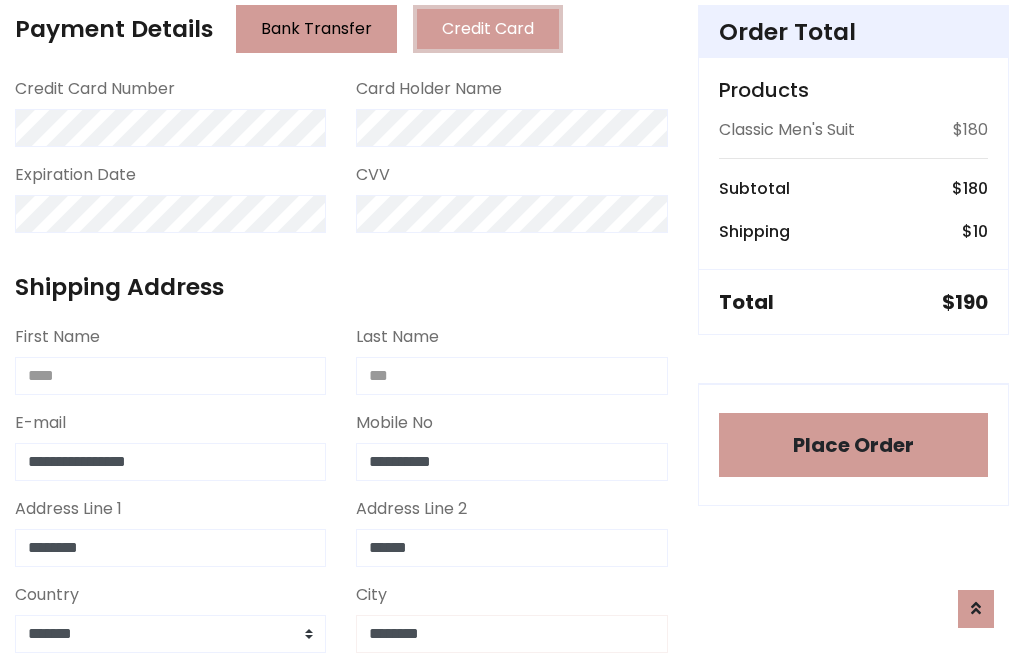 type on "********" 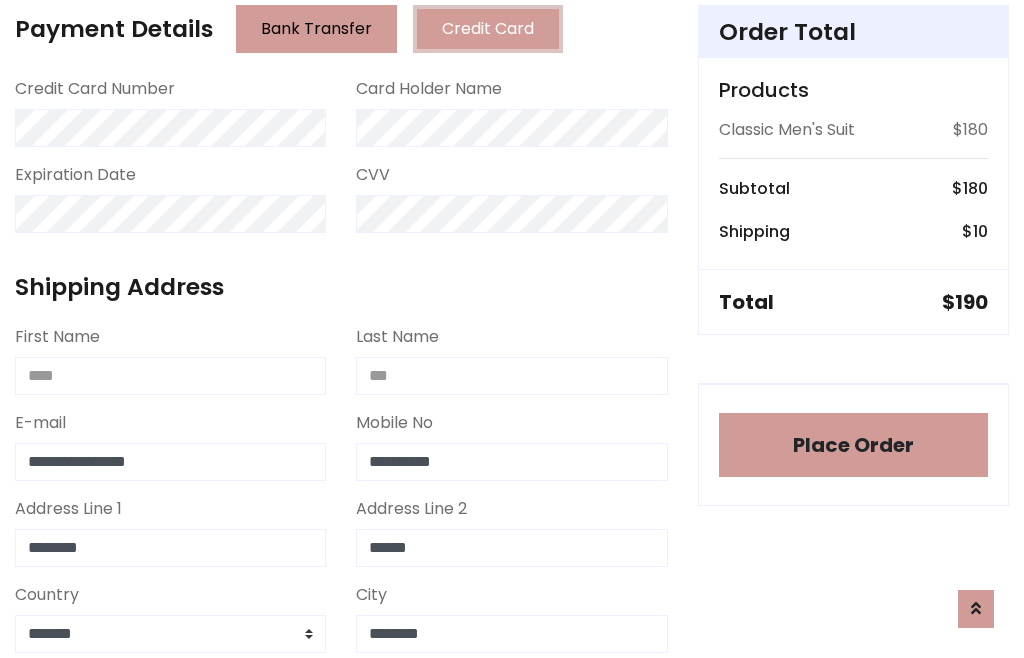 scroll, scrollTop: 654, scrollLeft: 0, axis: vertical 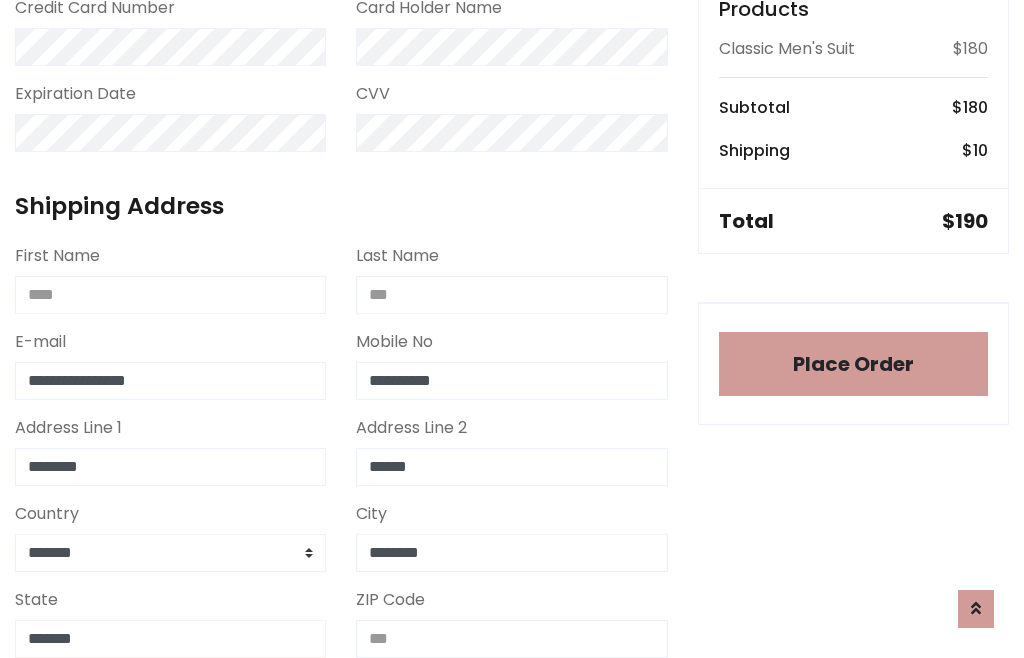 type on "*******" 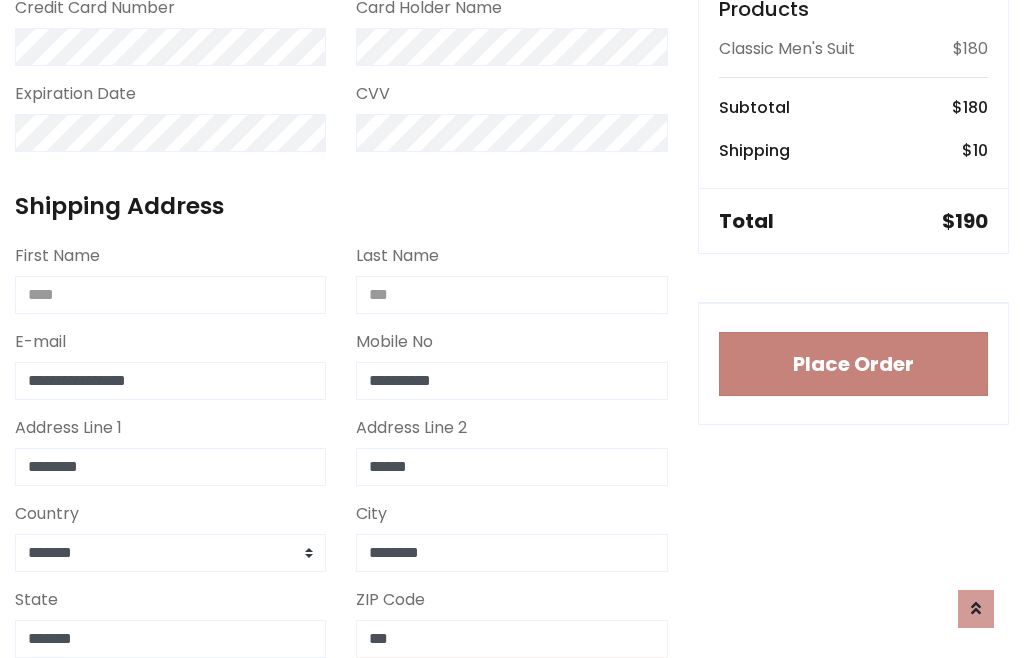 type on "***" 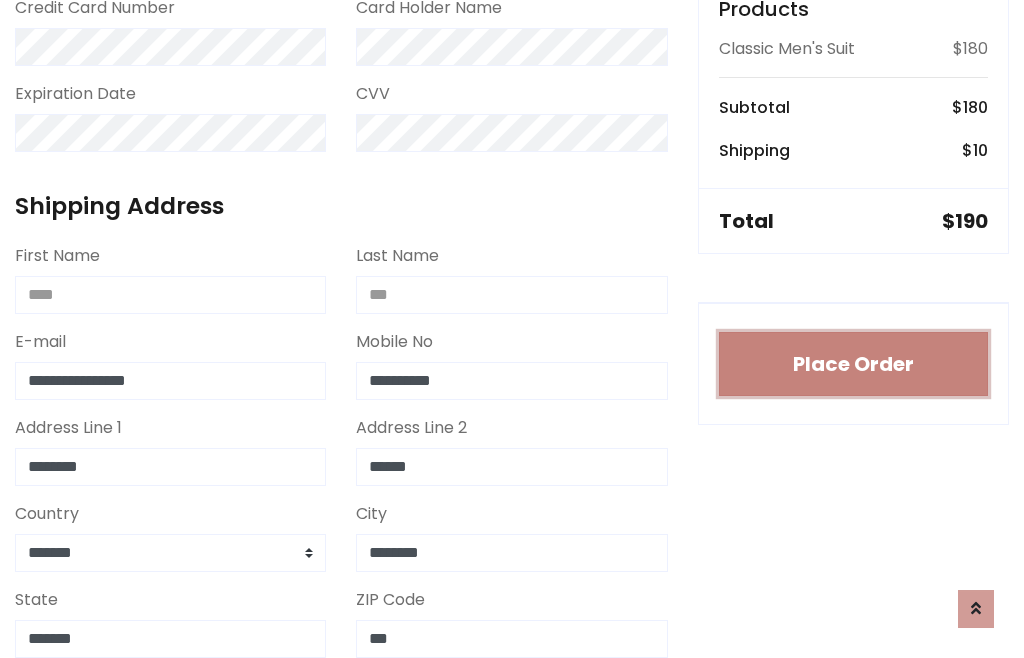 click on "Place Order" at bounding box center [853, 364] 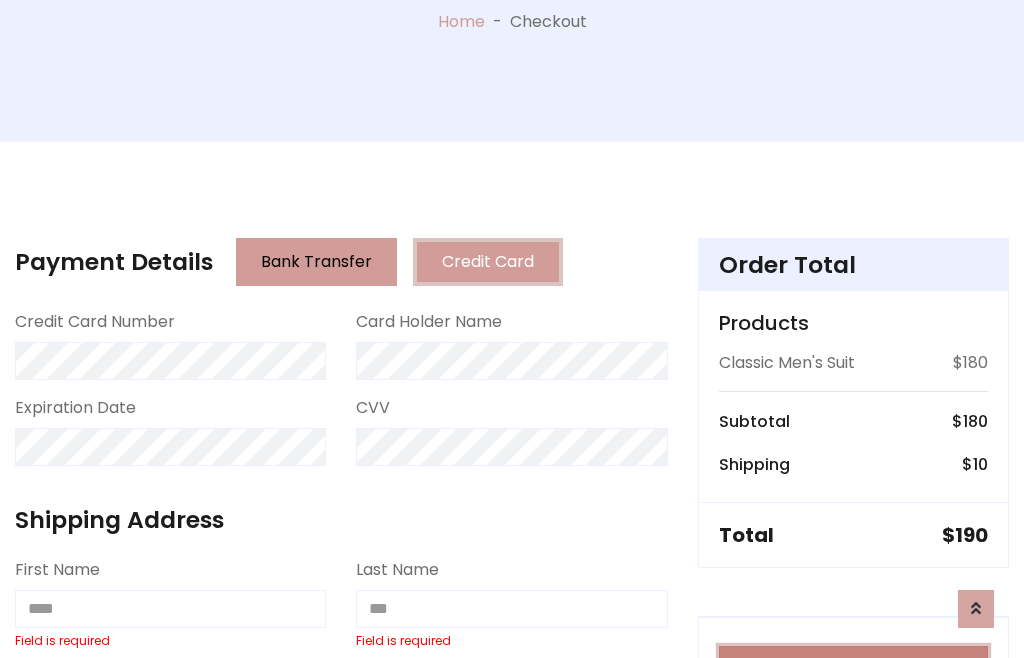 scroll, scrollTop: 0, scrollLeft: 0, axis: both 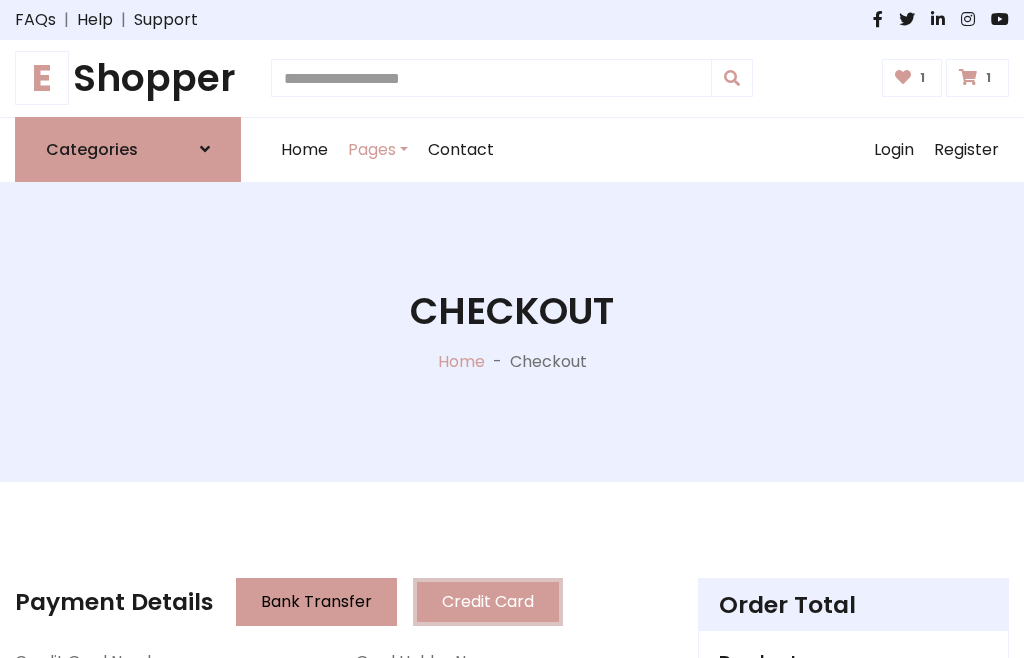 click on "E" at bounding box center (42, 78) 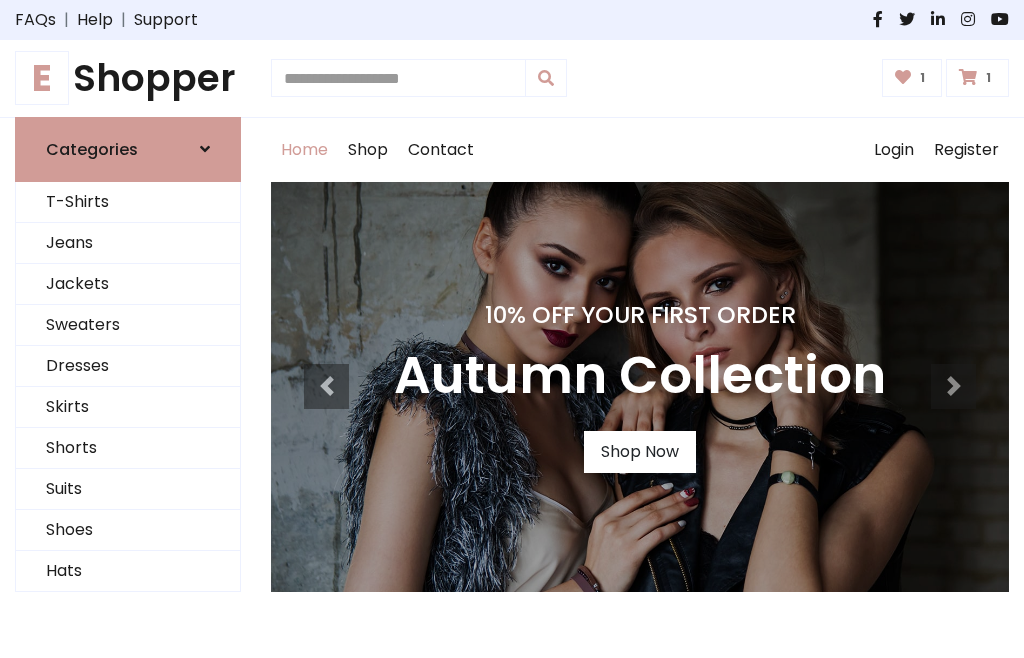 scroll, scrollTop: 0, scrollLeft: 0, axis: both 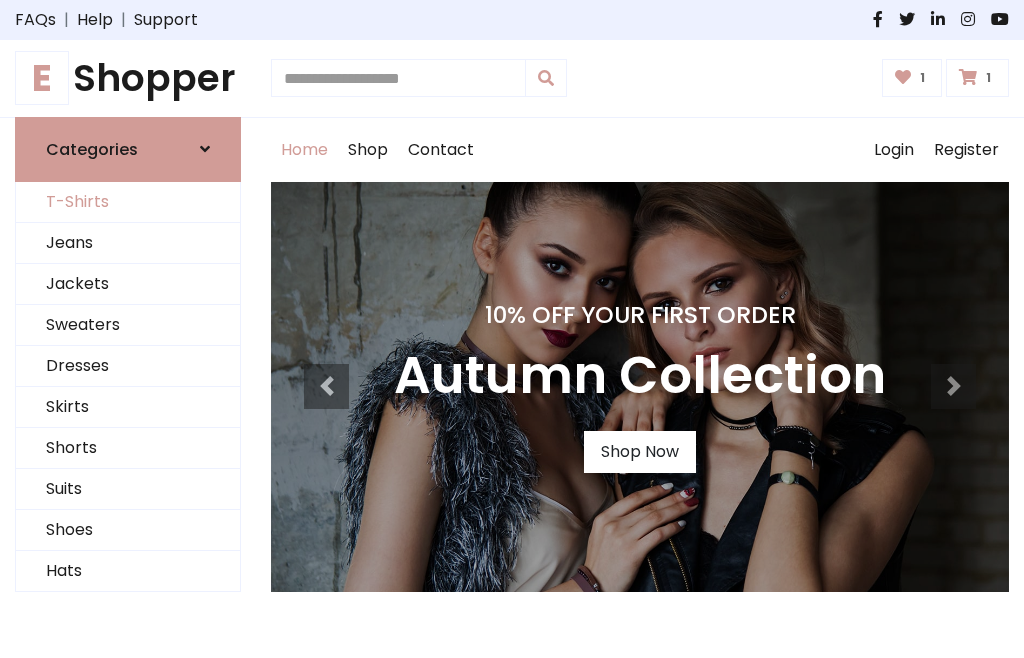 click on "T-Shirts" at bounding box center (128, 202) 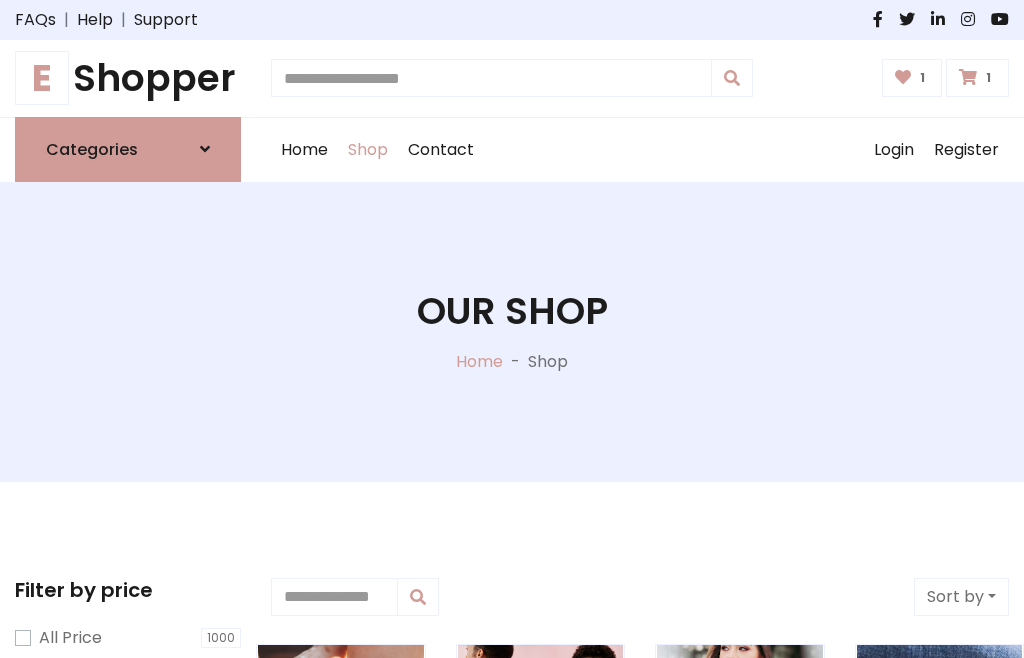 scroll, scrollTop: 0, scrollLeft: 0, axis: both 